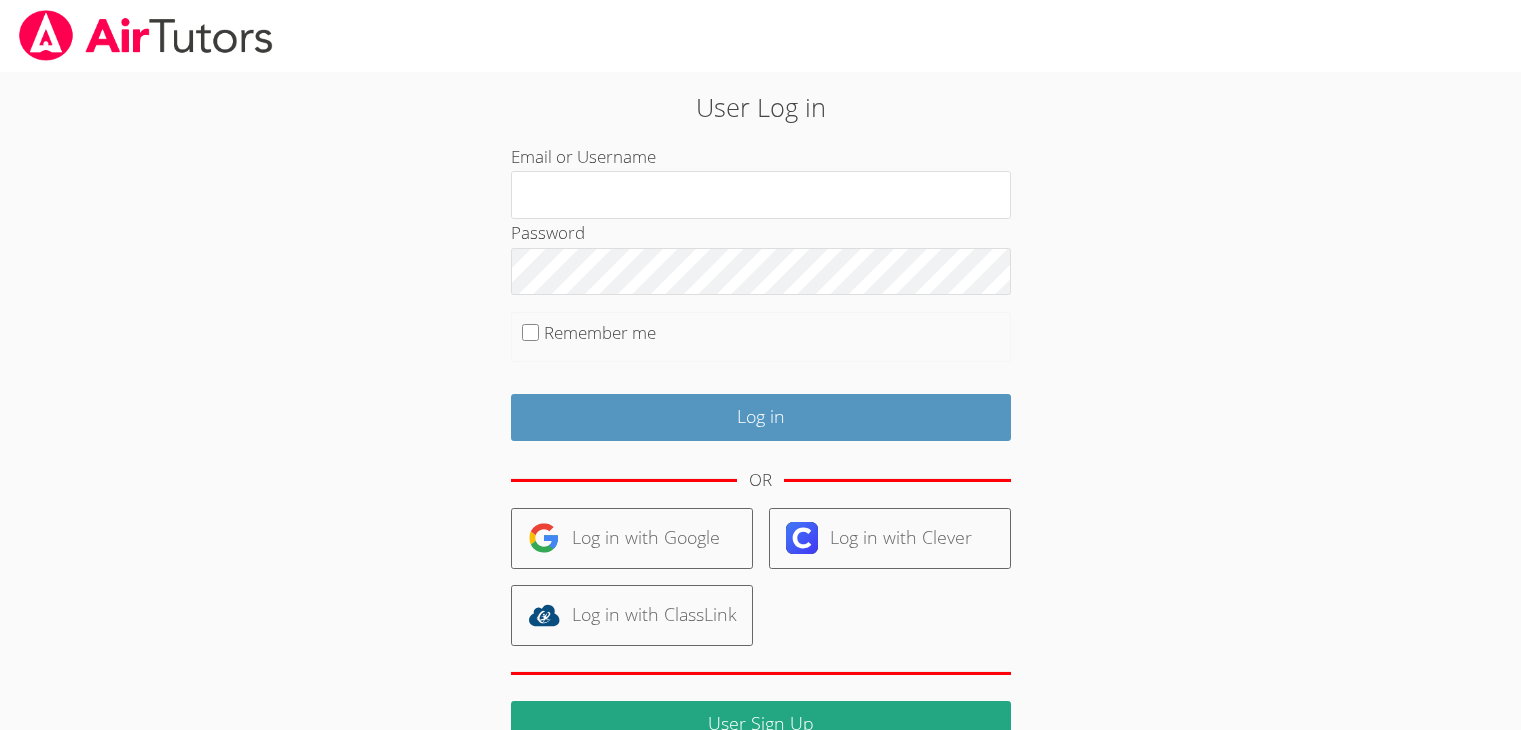 scroll, scrollTop: 0, scrollLeft: 0, axis: both 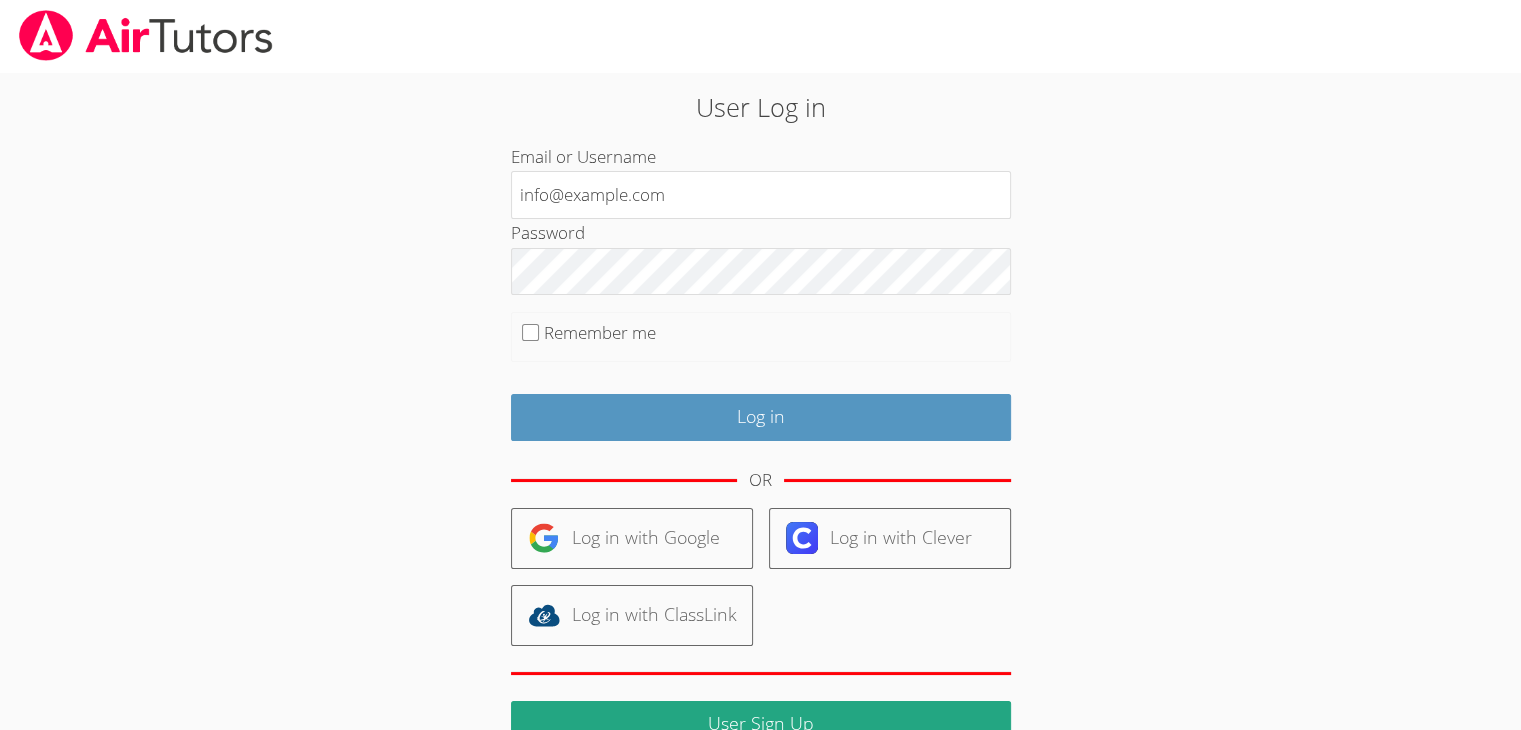 type on "info@example.com" 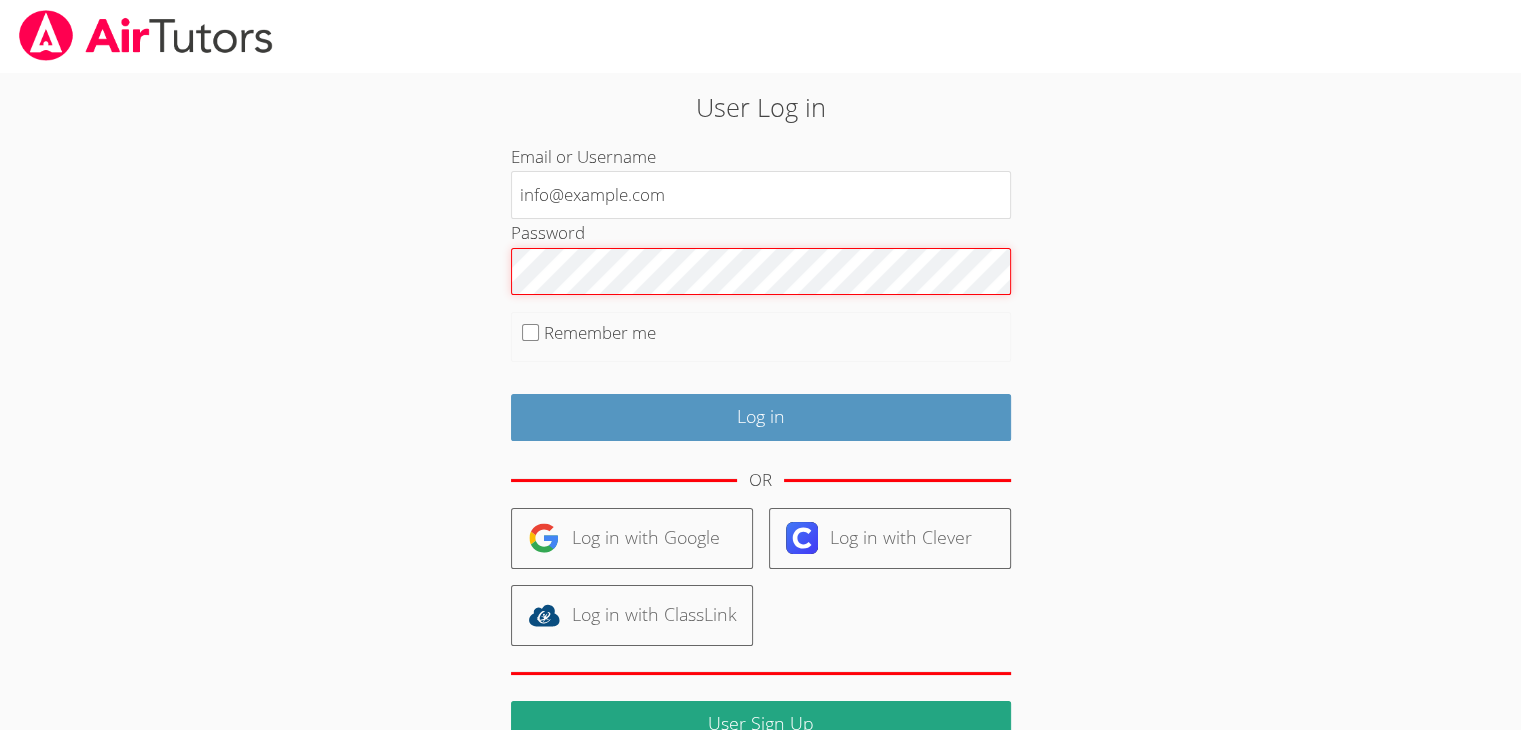 click on "Log in" at bounding box center [761, 417] 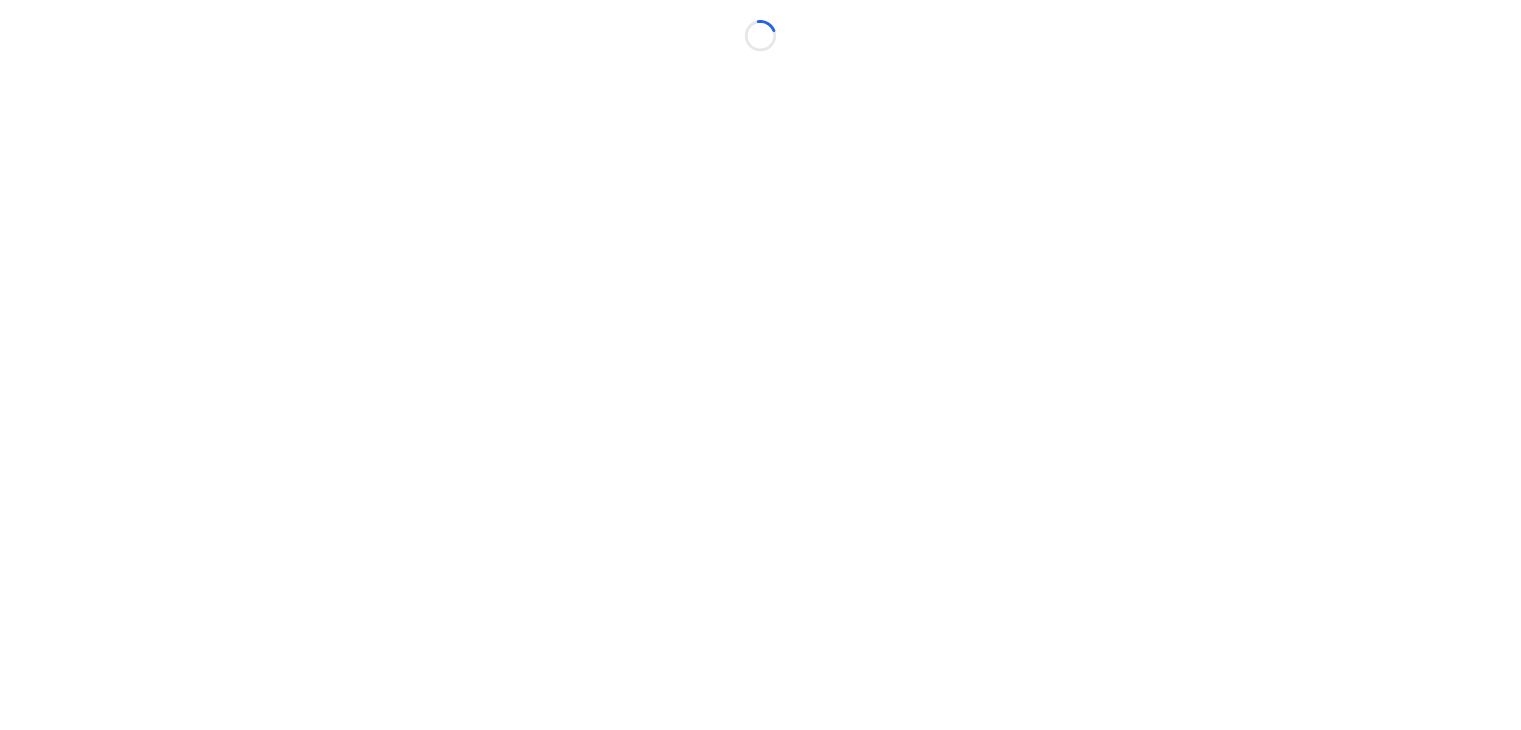 scroll, scrollTop: 0, scrollLeft: 0, axis: both 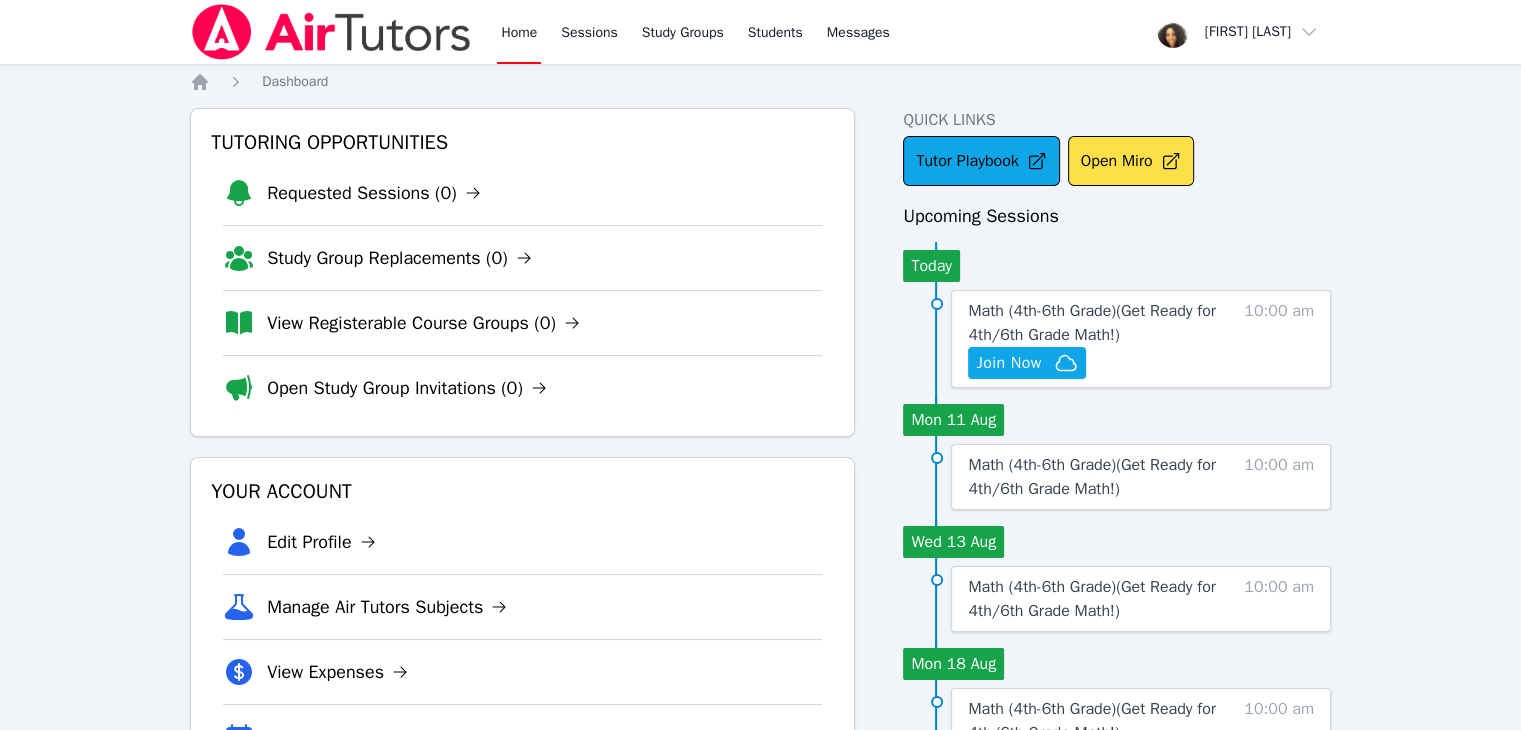 click on "Home Sessions Study Groups Students Messages Open user menu [FIRST] [LAST] Open main menu Home Dashboard Tutoring Opportunities Requested Sessions (0)   Study Group Replacements (0)   View Registerable Course Groups (0)   Open Study Group Invitations (0)   Your Account Edit Profile   Manage Air Tutors Subjects   View Expenses   Link Your Google Calendar   Quick Links Tutor Playbook Open Miro Upcoming Sessions Today Math (4th-6th Grade)  ( Get Ready for 4th/6th Grade Math! ) Hidden Join Now 10:00 am Mon 11 [MONTH] Math (4th-6th Grade)  ( Get Ready for 4th/6th Grade Math! ) 10:00 am Wed 13 [MONTH] Math (4th-6th Grade)  ( Get Ready for 4th/6th Grade Math! ) 10:00 am Mon 18 [MONTH] Math (4th-6th Grade)  ( Get Ready for 4th/6th Grade Math! ) 10:00 am Wed 20 [MONTH] Math (4th-6th Grade)  ( Get Ready for 4th/6th Grade Math! ) 10:00 am Mon 25 [MONTH] Math (4th-6th Grade)  ( Get Ready for 4th/6th Grade Math! ) 10:00 am Wed 27 [MONTH] Math (4th-6th Grade)  ( Get Ready for 4th/6th Grade Math! ) 10:00 am" at bounding box center (760, 584) 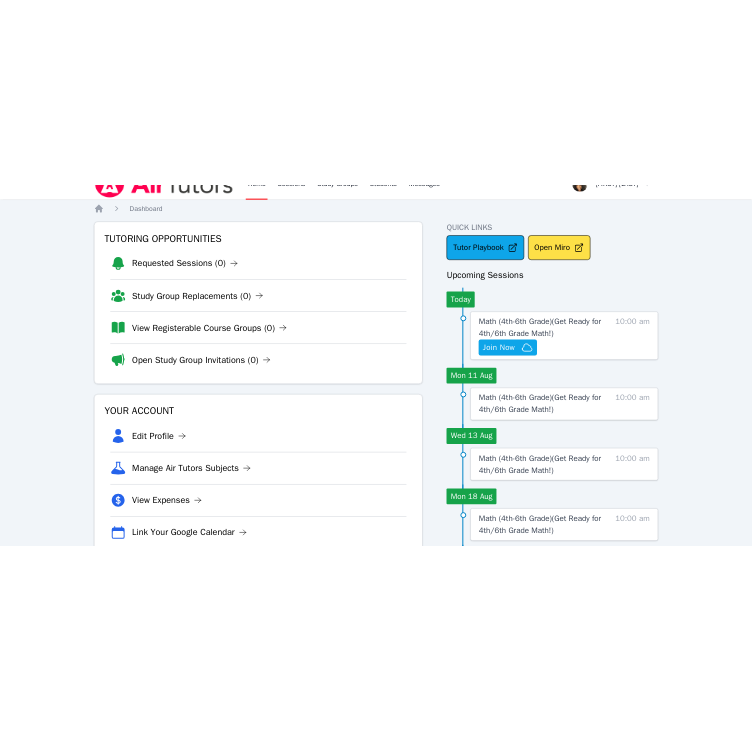 scroll, scrollTop: 35, scrollLeft: 0, axis: vertical 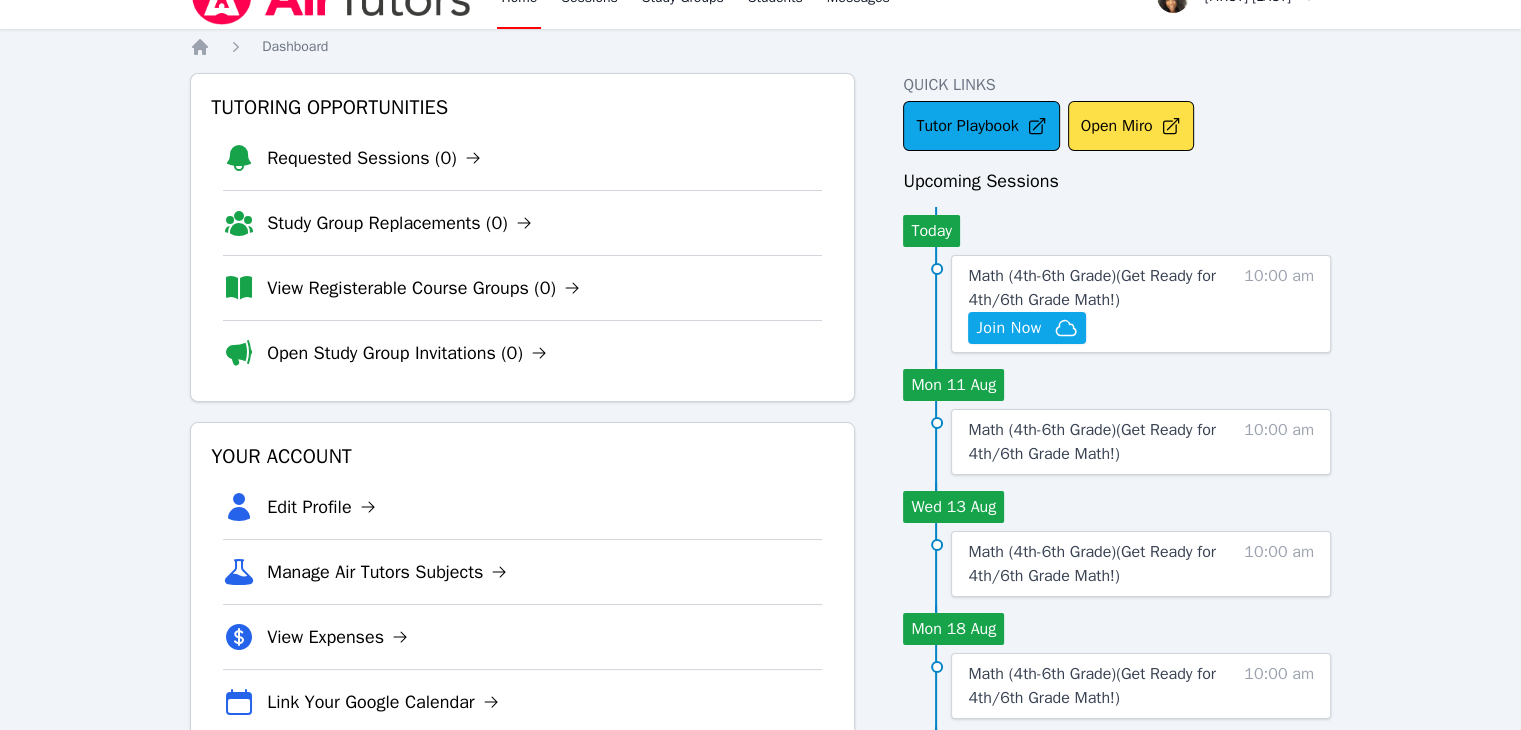 click on "Quick Links Tutor Playbook Open Miro Upcoming Sessions Today Math (4th-6th Grade)  ( Get Ready for 4th/6th Grade Math! ) Hidden Join Now 10:00 am Mon 11 [MONTH] Math (4th-6th Grade)  ( Get Ready for 4th/6th Grade Math! ) 10:00 am Wed 13 [MONTH] Math (4th-6th Grade)  ( Get Ready for 4th/6th Grade Math! ) 10:00 am Mon 18 [MONTH] Math (4th-6th Grade)  ( Get Ready for 4th/6th Grade Math! ) 10:00 am Wed 20 [MONTH] Math (4th-6th Grade)  ( Get Ready for 4th/6th Grade Math! ) 10:00 am Mon 25 [MONTH] Math (4th-6th Grade)  ( Get Ready for 4th/6th Grade Math! ) 10:00 am Wed 27 [MONTH] Math (4th-6th Grade)  ( Get Ready for 4th/6th Grade Math! ) 10:00 am" at bounding box center (1117, 583) 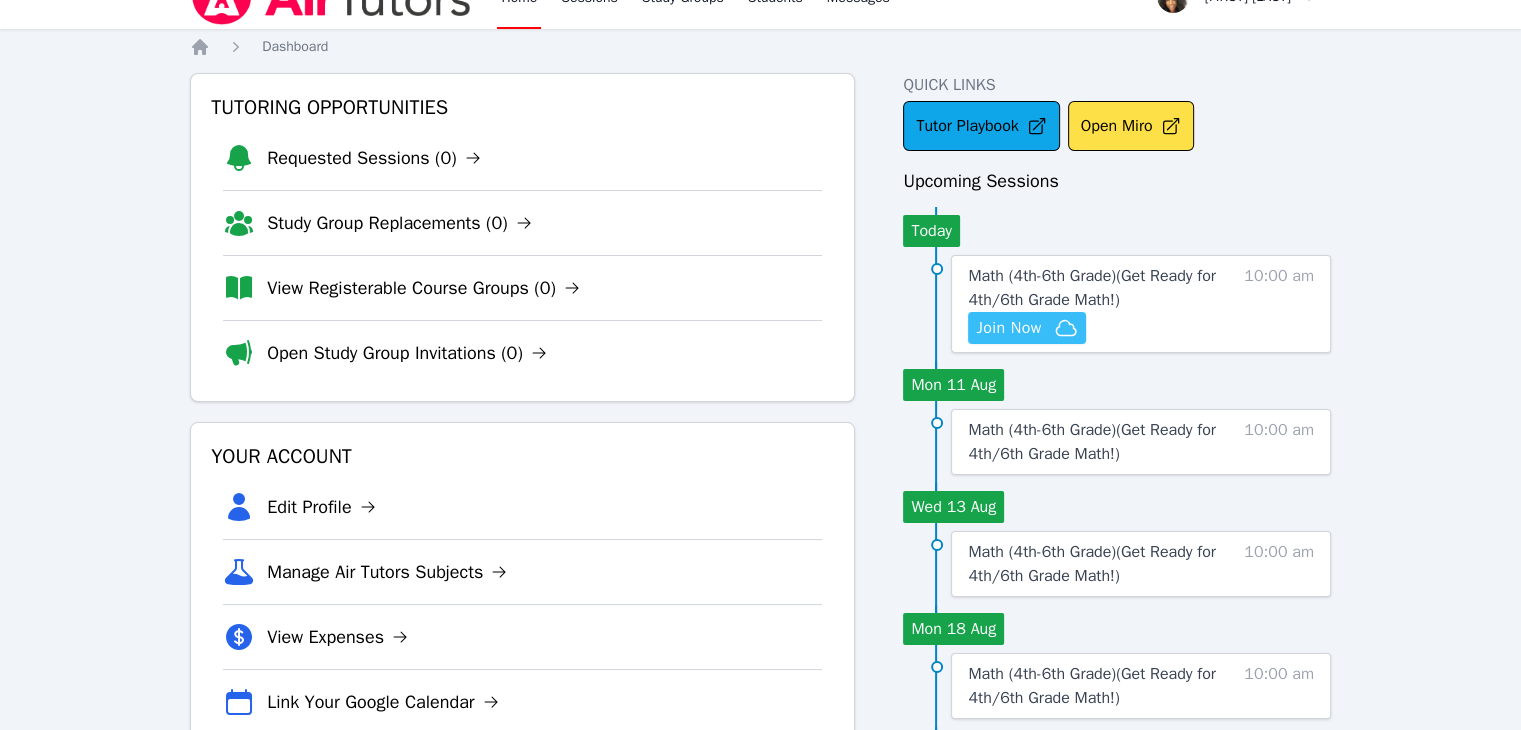 click 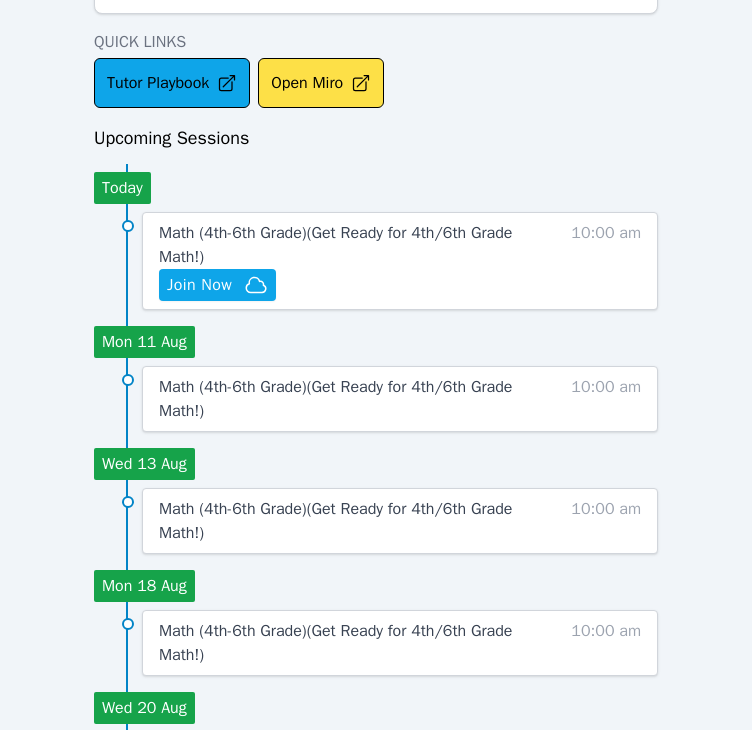 scroll, scrollTop: 768, scrollLeft: 0, axis: vertical 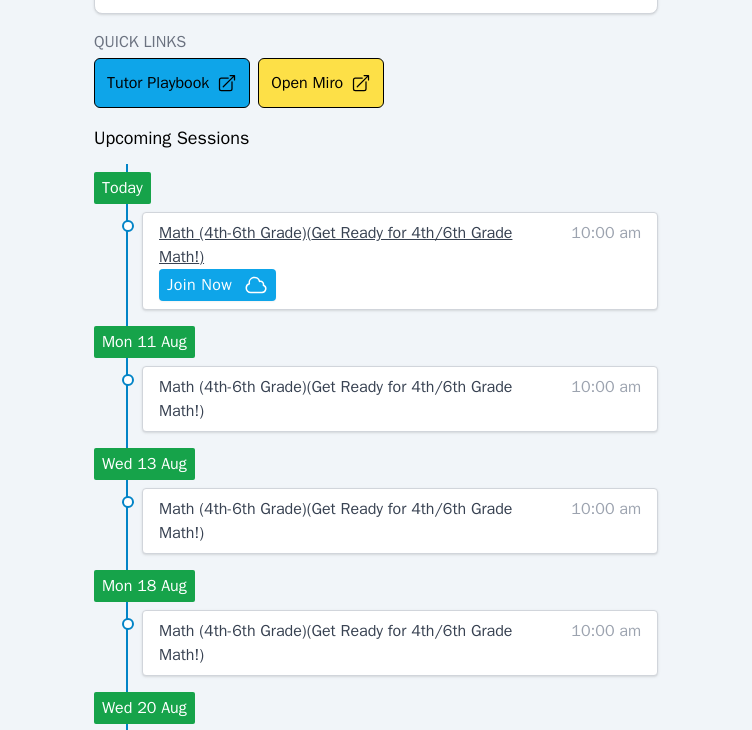 click on "Math (4th-6th Grade)  ( Get Ready for 4th/6th Grade Math! )" at bounding box center [335, 245] 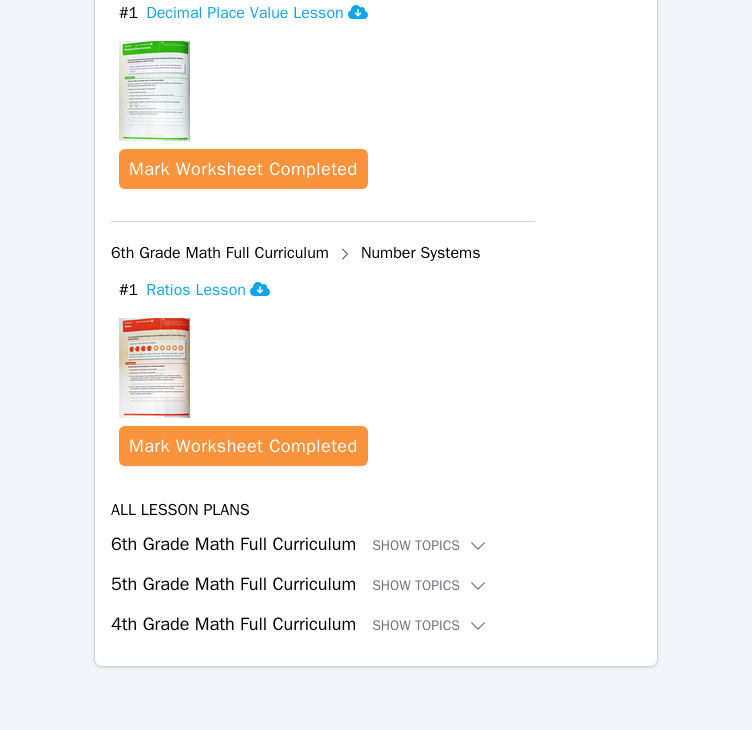 scroll, scrollTop: 1491, scrollLeft: 0, axis: vertical 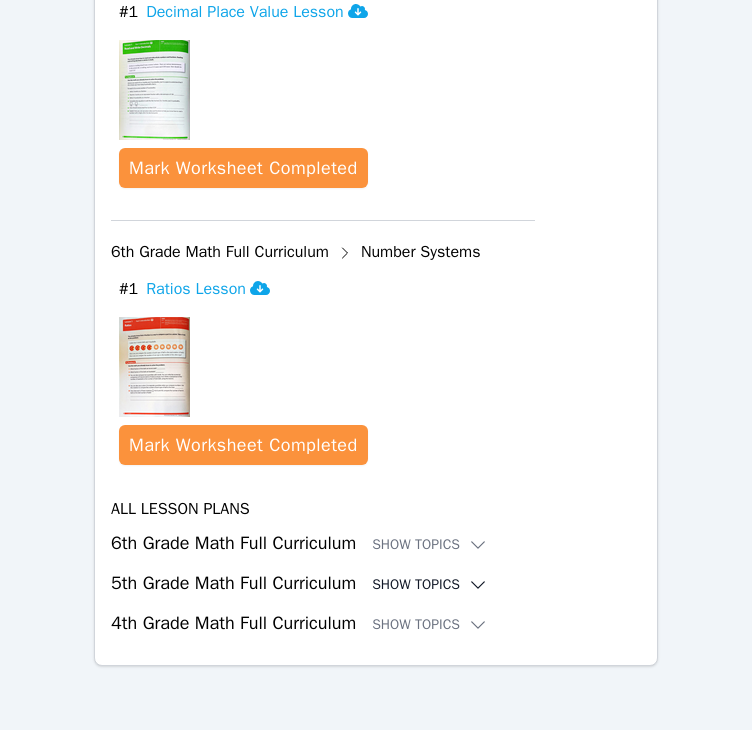 click on "Show Topics" at bounding box center (430, 585) 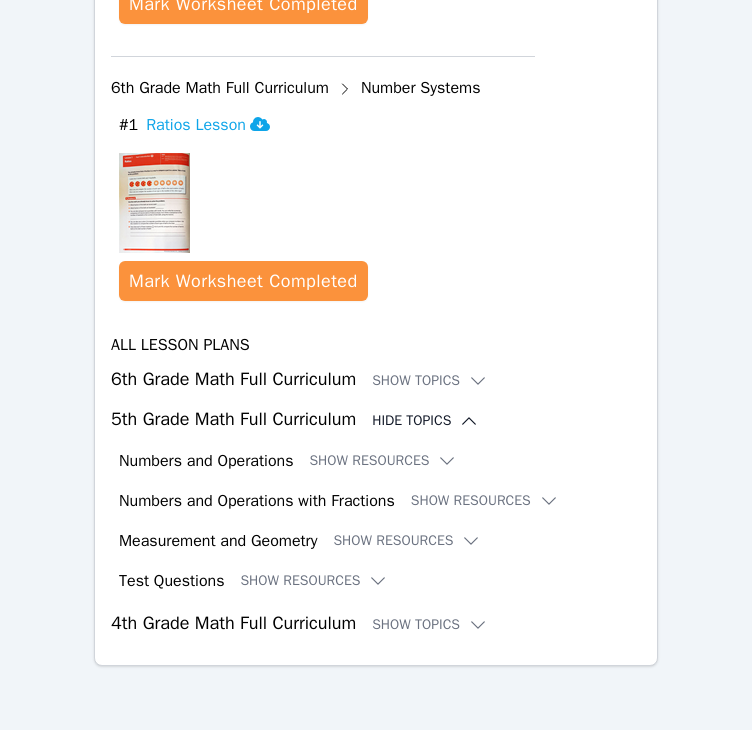 scroll, scrollTop: 1696, scrollLeft: 0, axis: vertical 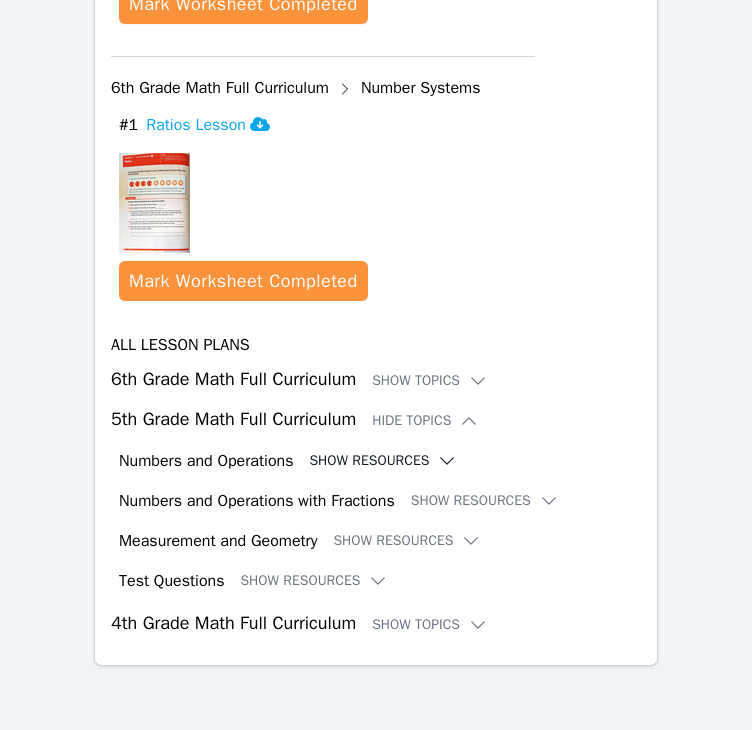 click on "Show Resources" at bounding box center [383, 461] 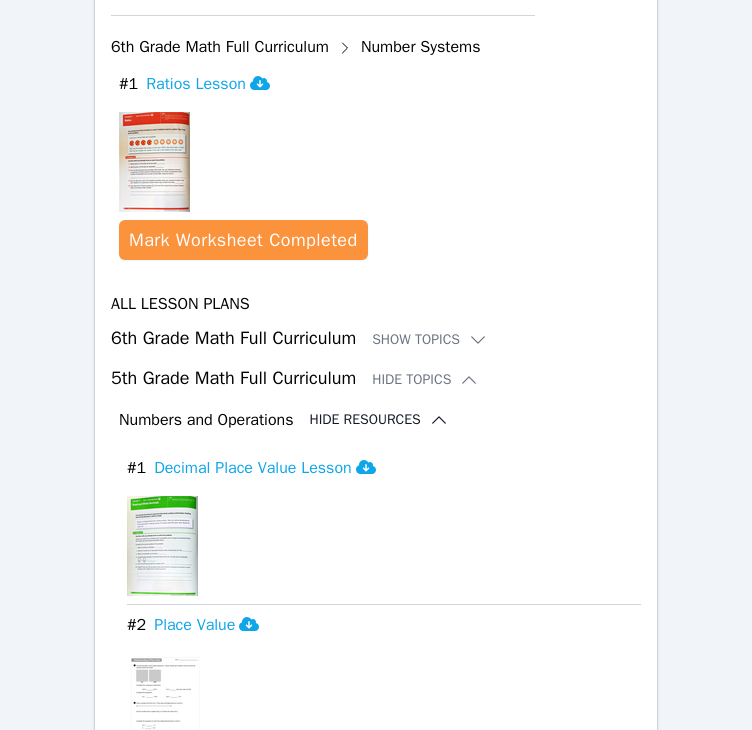click on "Hide Resources" at bounding box center (378, 420) 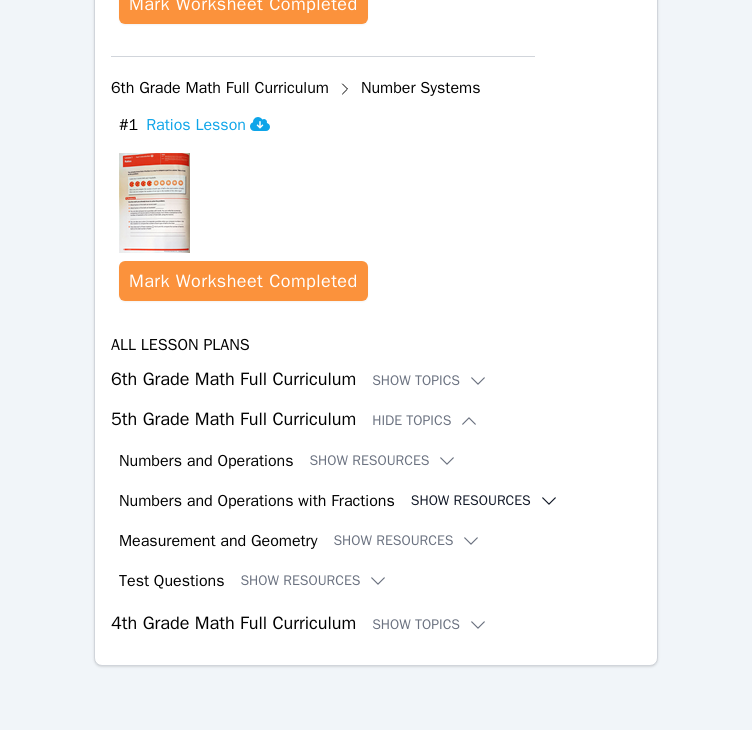 click on "Show Resources" at bounding box center (485, 501) 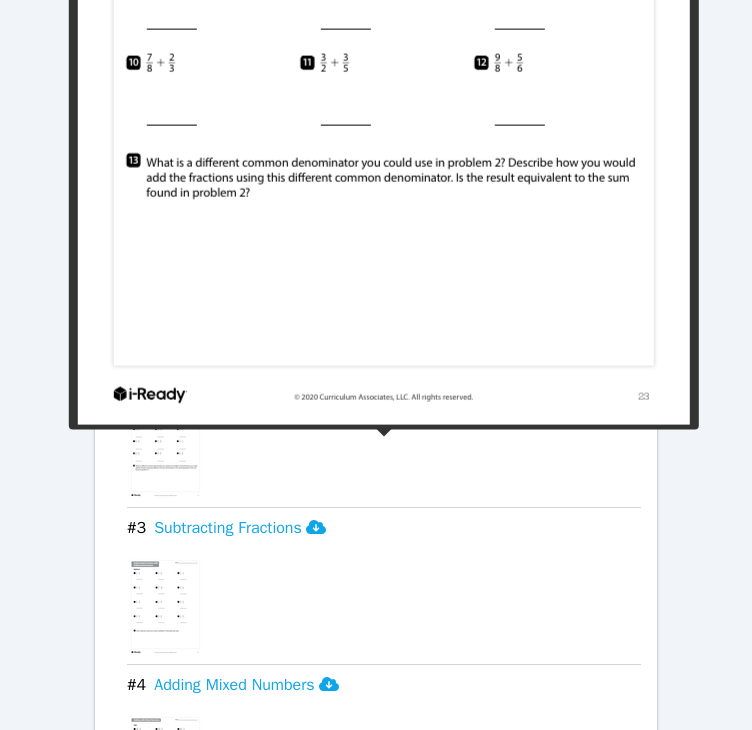 scroll, scrollTop: 1991, scrollLeft: 0, axis: vertical 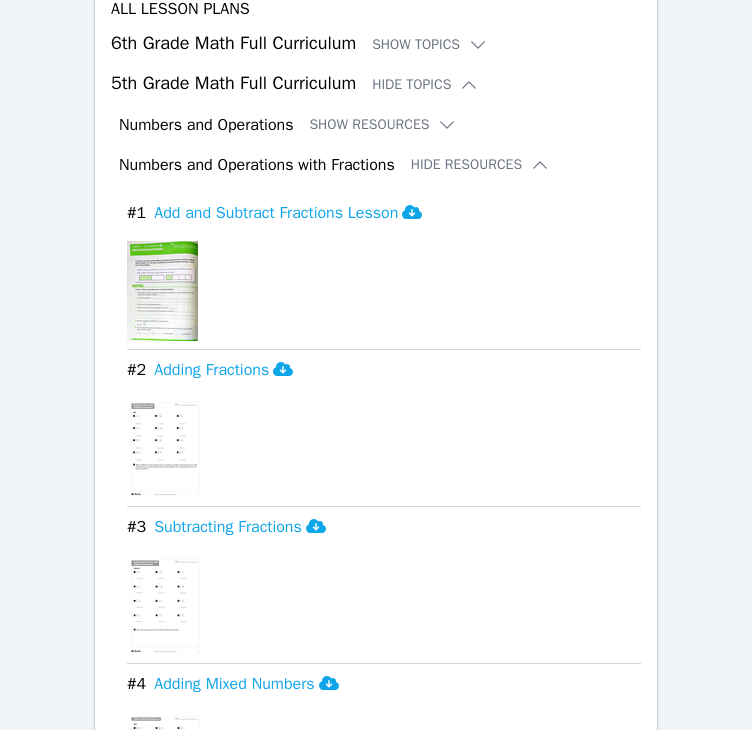 click at bounding box center [165, 448] 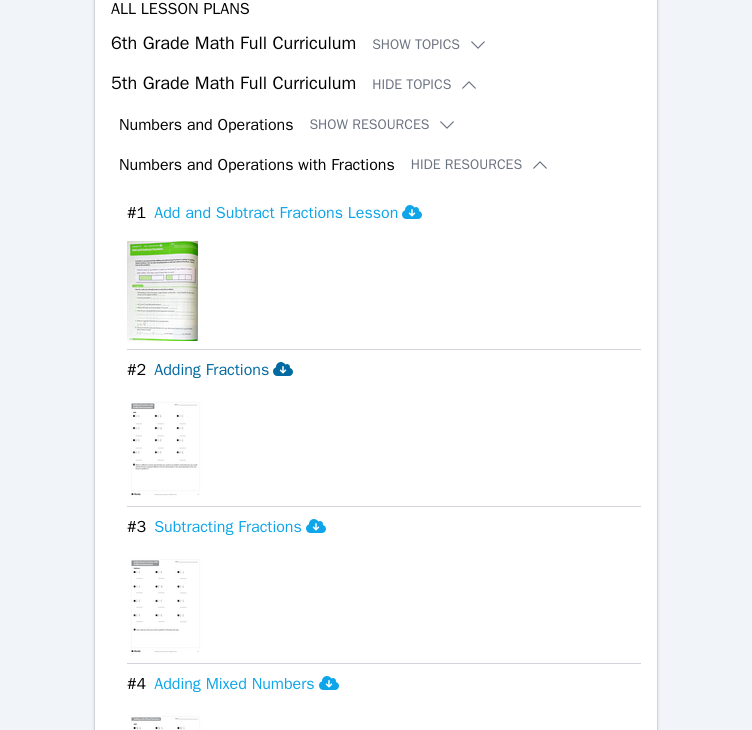 click 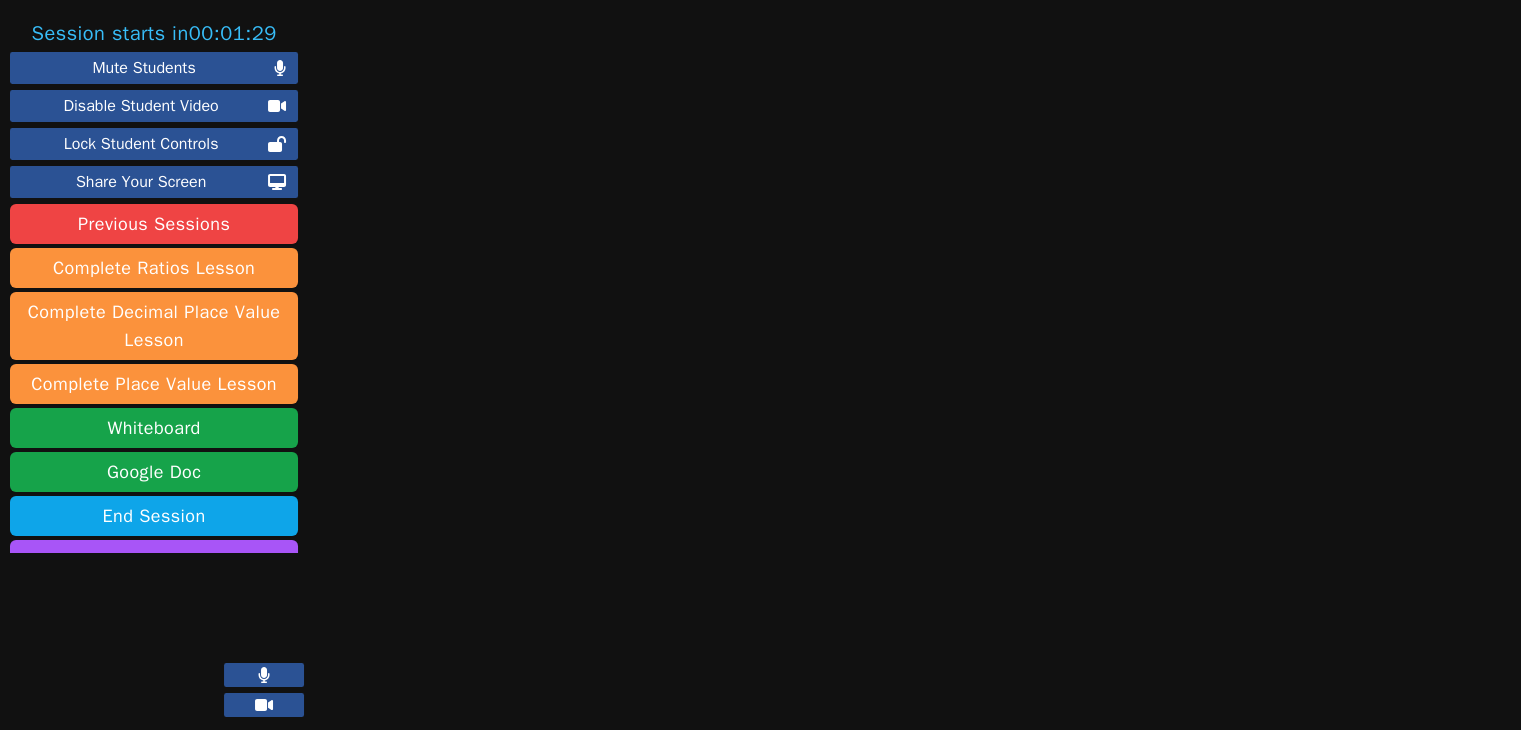 scroll, scrollTop: 0, scrollLeft: 0, axis: both 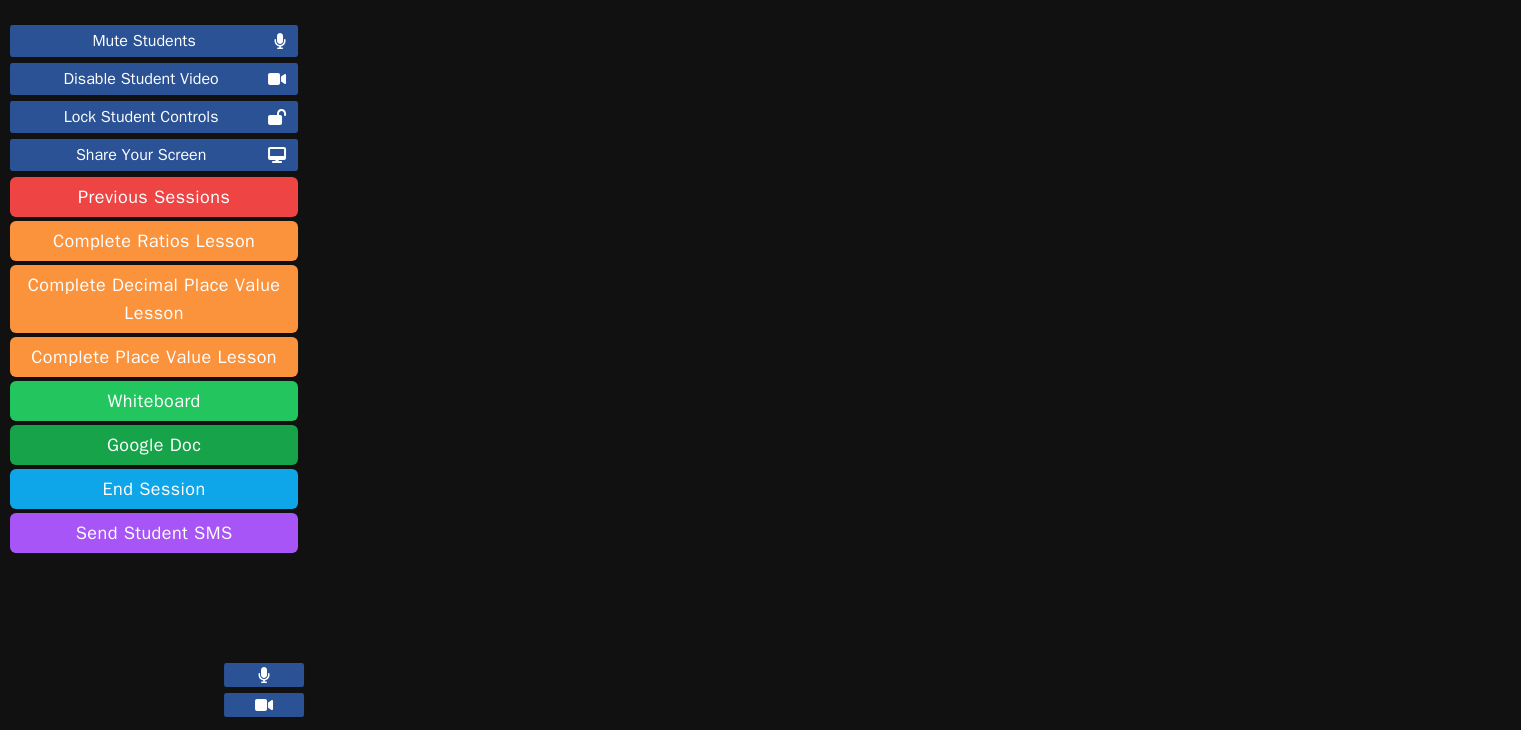 click on "Whiteboard" at bounding box center [154, 401] 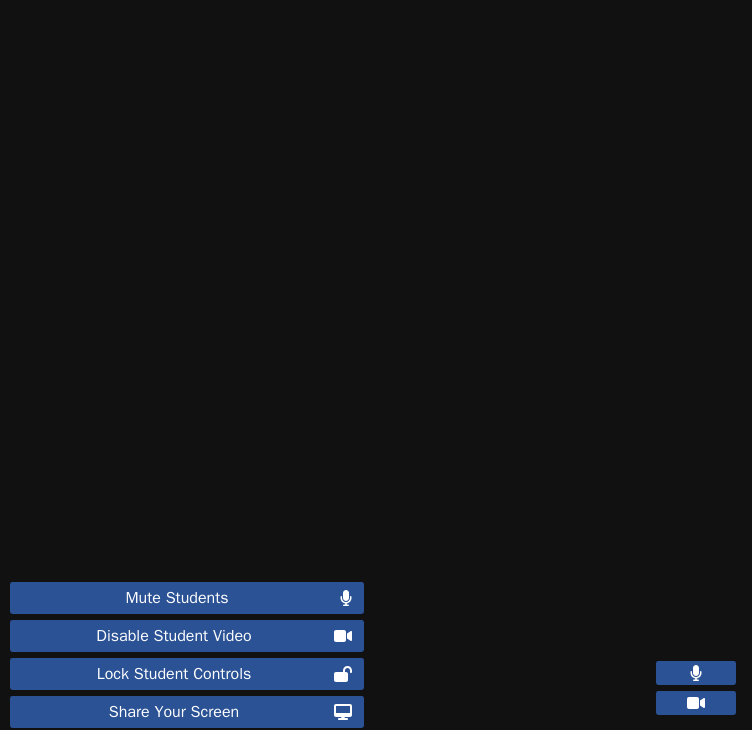 scroll, scrollTop: 54, scrollLeft: 0, axis: vertical 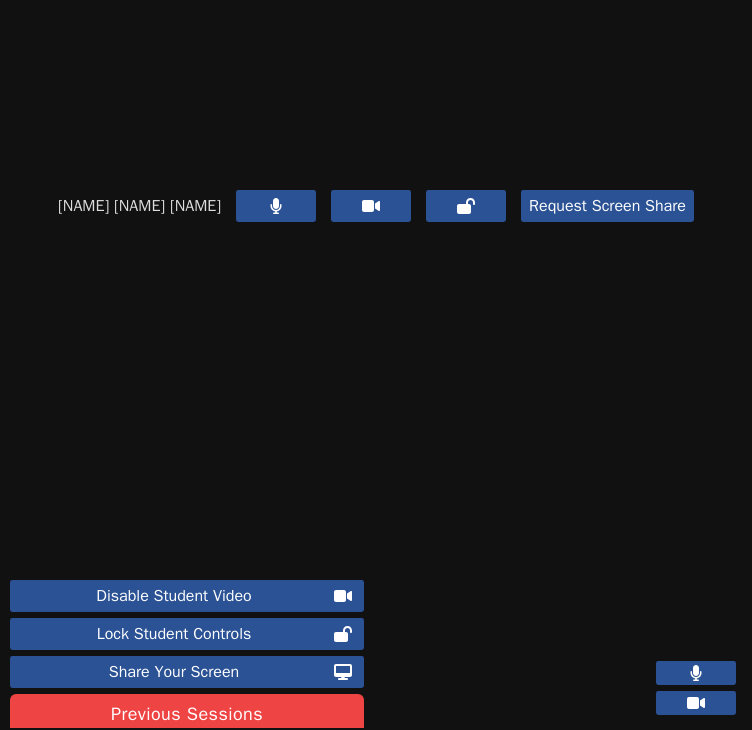click on "[FIRST] [LAST] Request Screen Share" at bounding box center [376, 294] 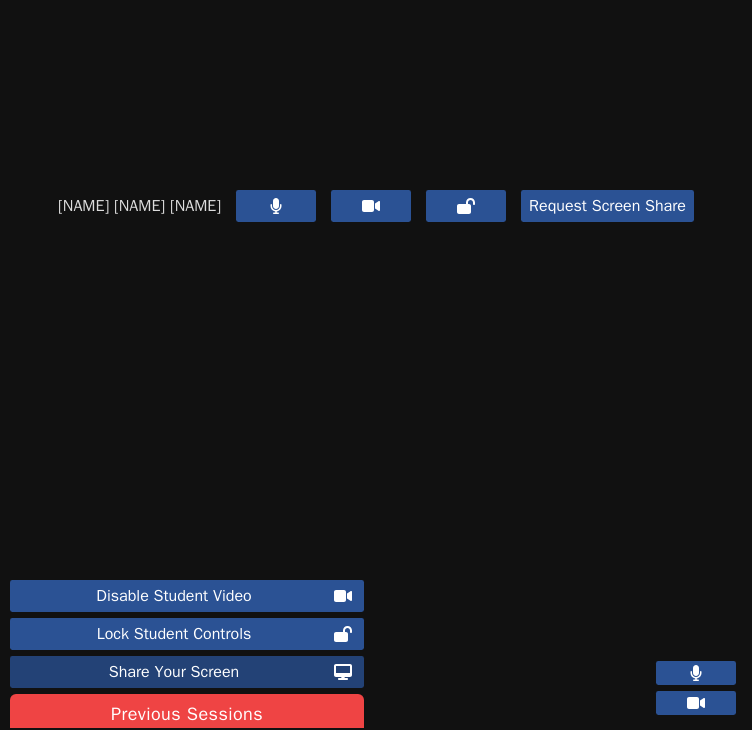 click on "Share Your Screen" at bounding box center (174, 672) 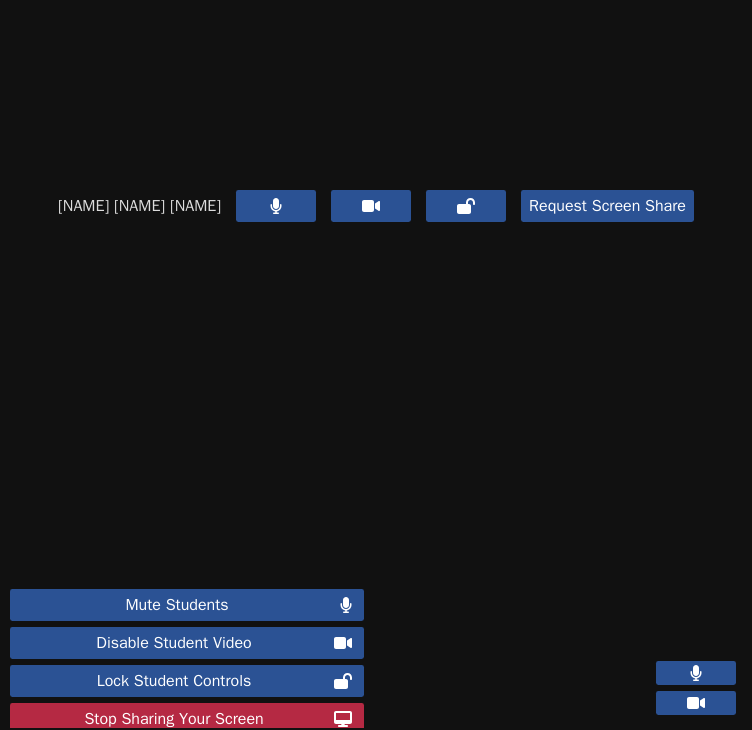 scroll, scrollTop: 0, scrollLeft: 0, axis: both 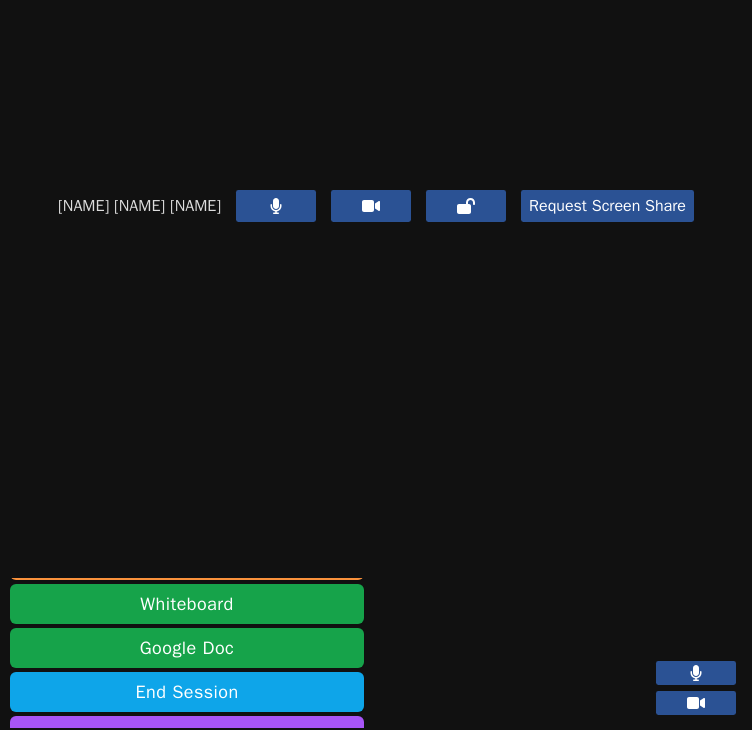 click on "[FIRST] [LAST] Request Screen Share" at bounding box center (376, 294) 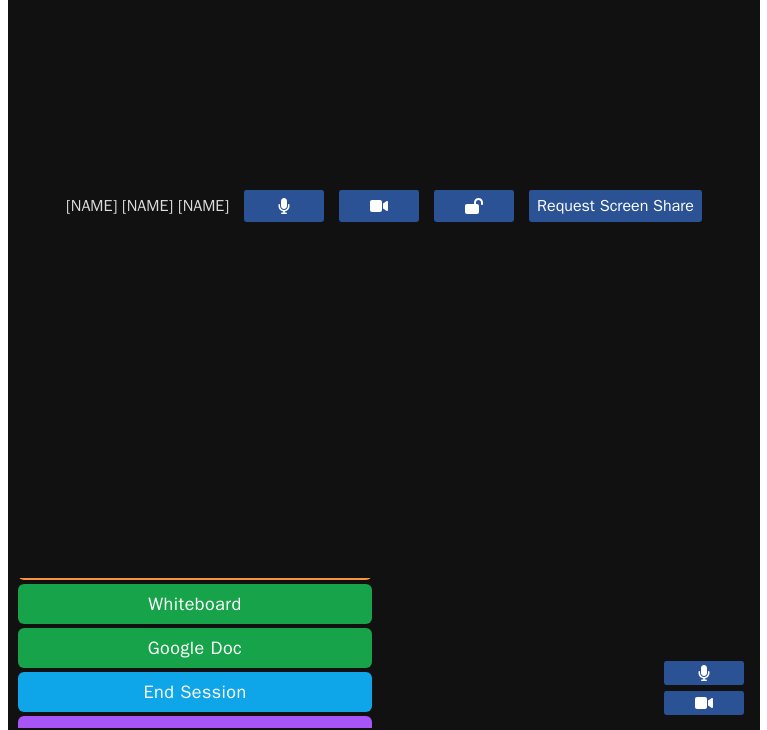 scroll, scrollTop: 54, scrollLeft: 0, axis: vertical 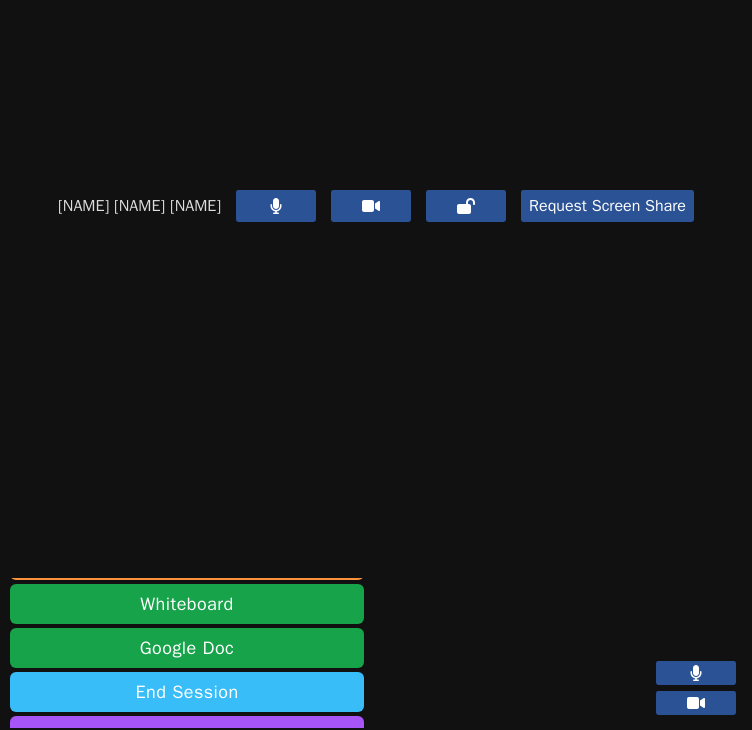 click on "End Session" at bounding box center (187, 692) 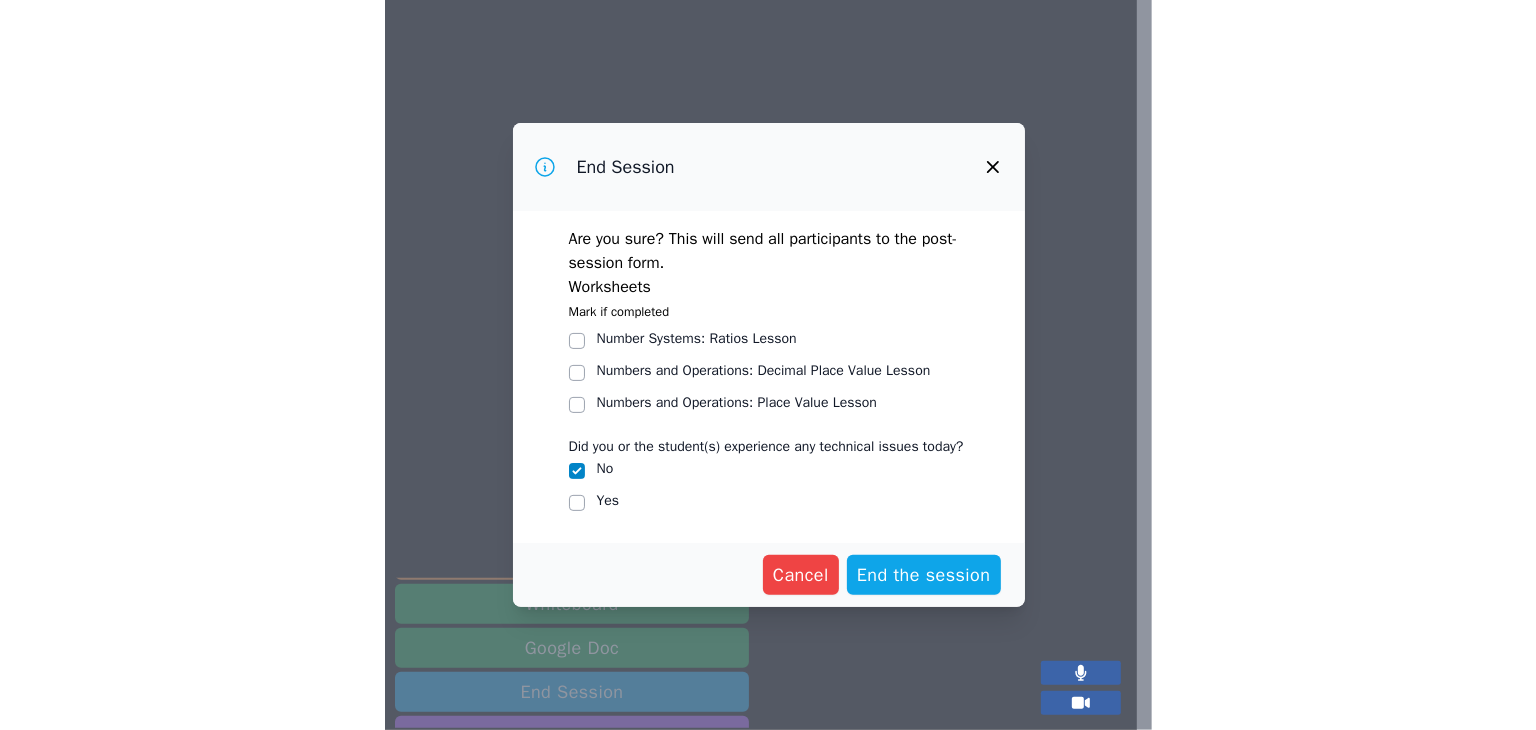 scroll, scrollTop: 0, scrollLeft: 0, axis: both 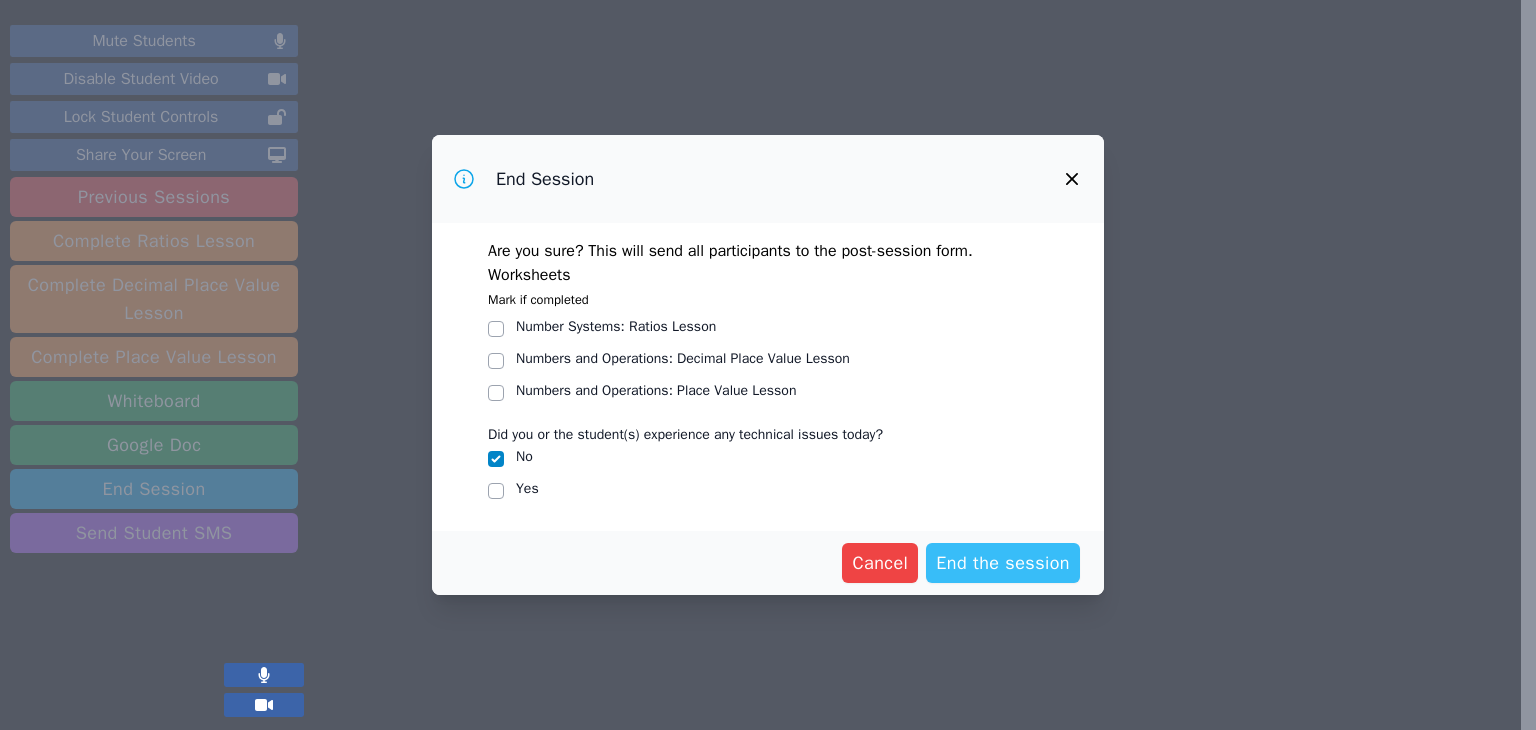 click on "End the session" at bounding box center [1003, 563] 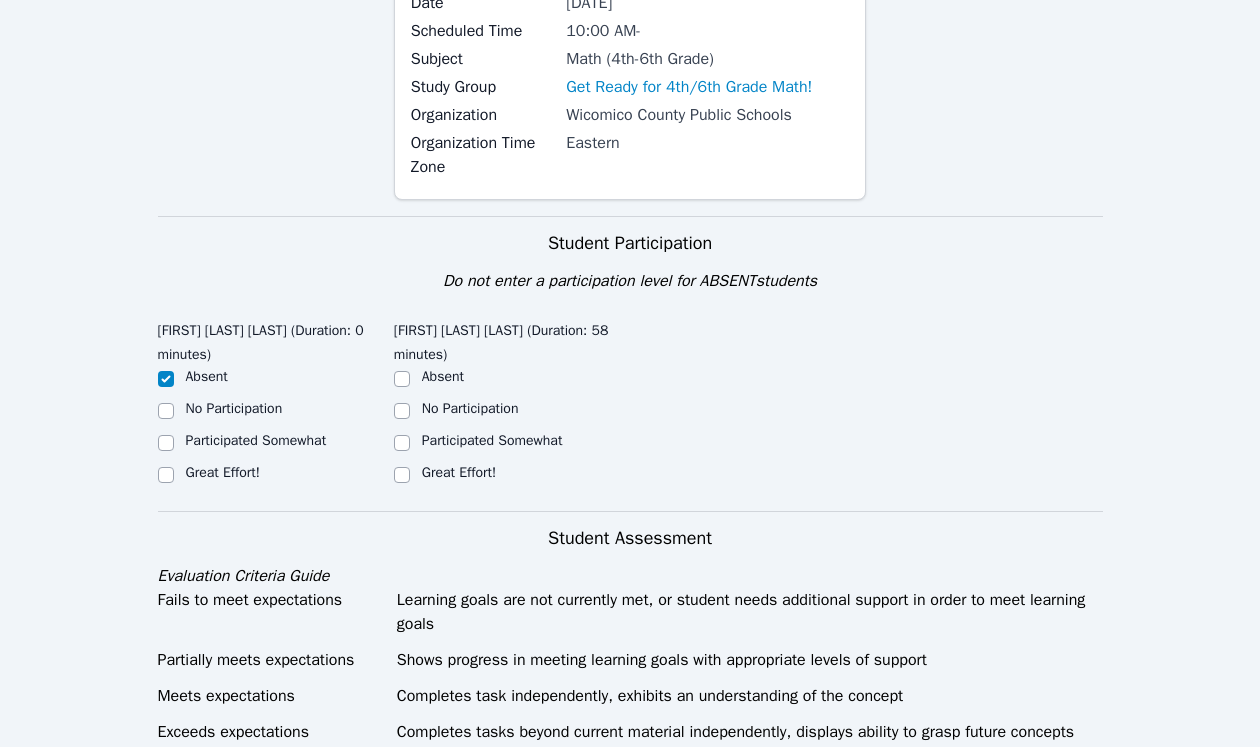 scroll, scrollTop: 240, scrollLeft: 0, axis: vertical 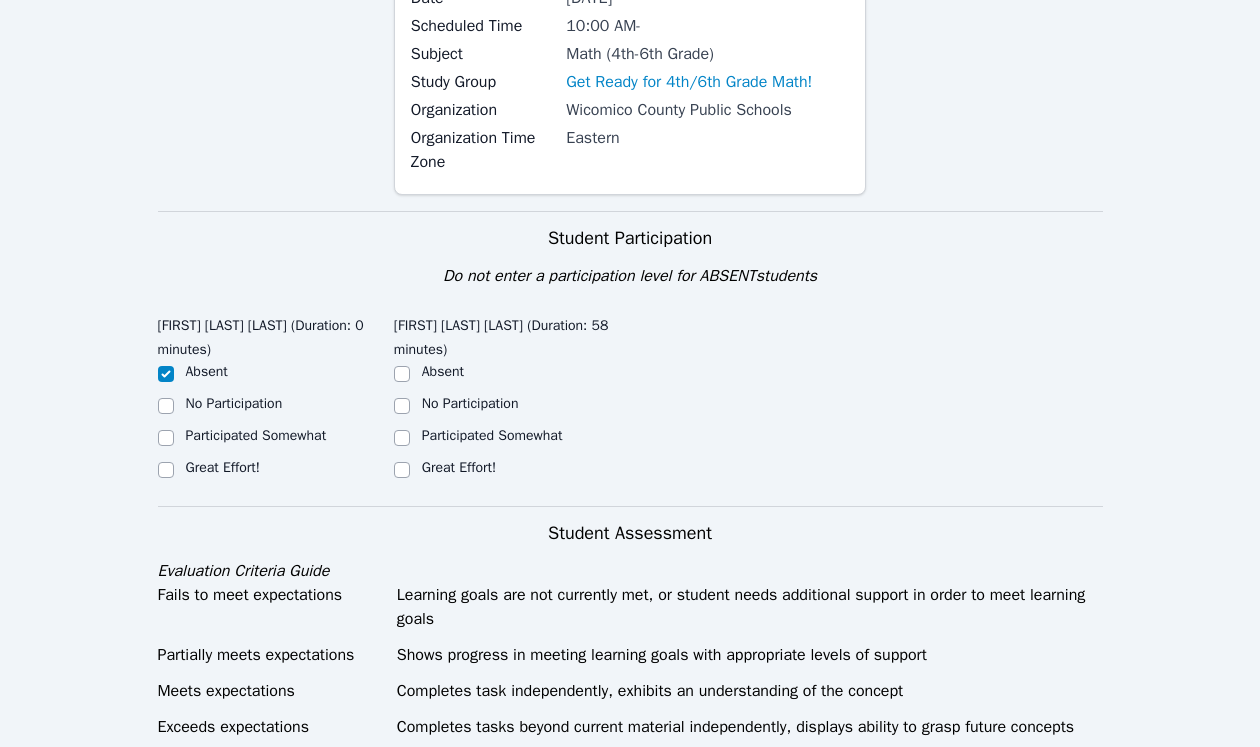 click on "Great Effort!" at bounding box center [223, 467] 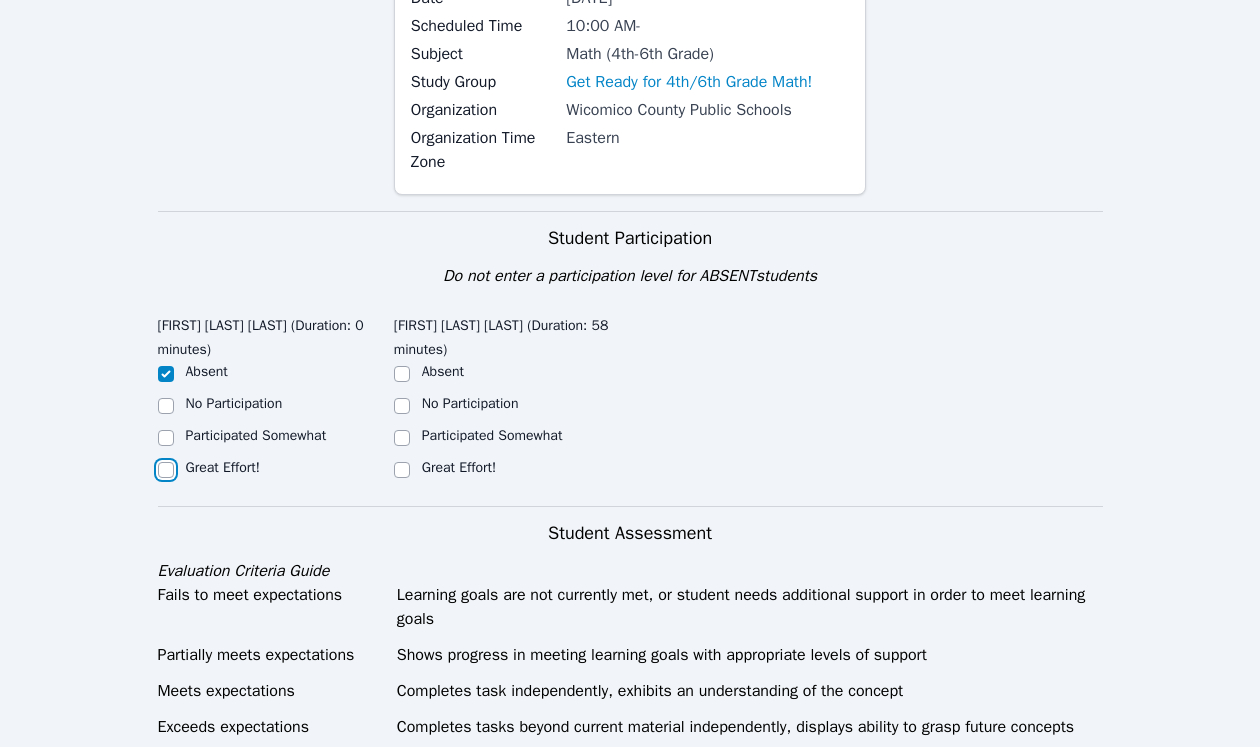 click on "Great Effort!" at bounding box center [166, 470] 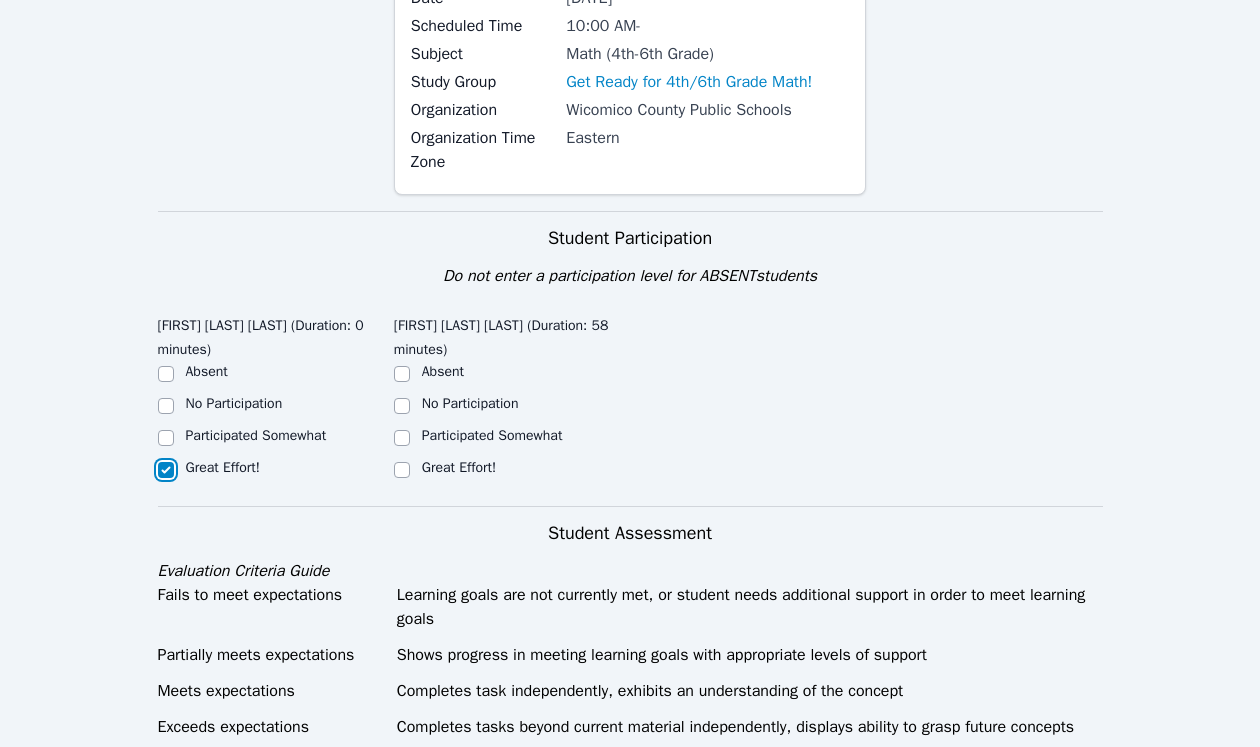 checkbox on "true" 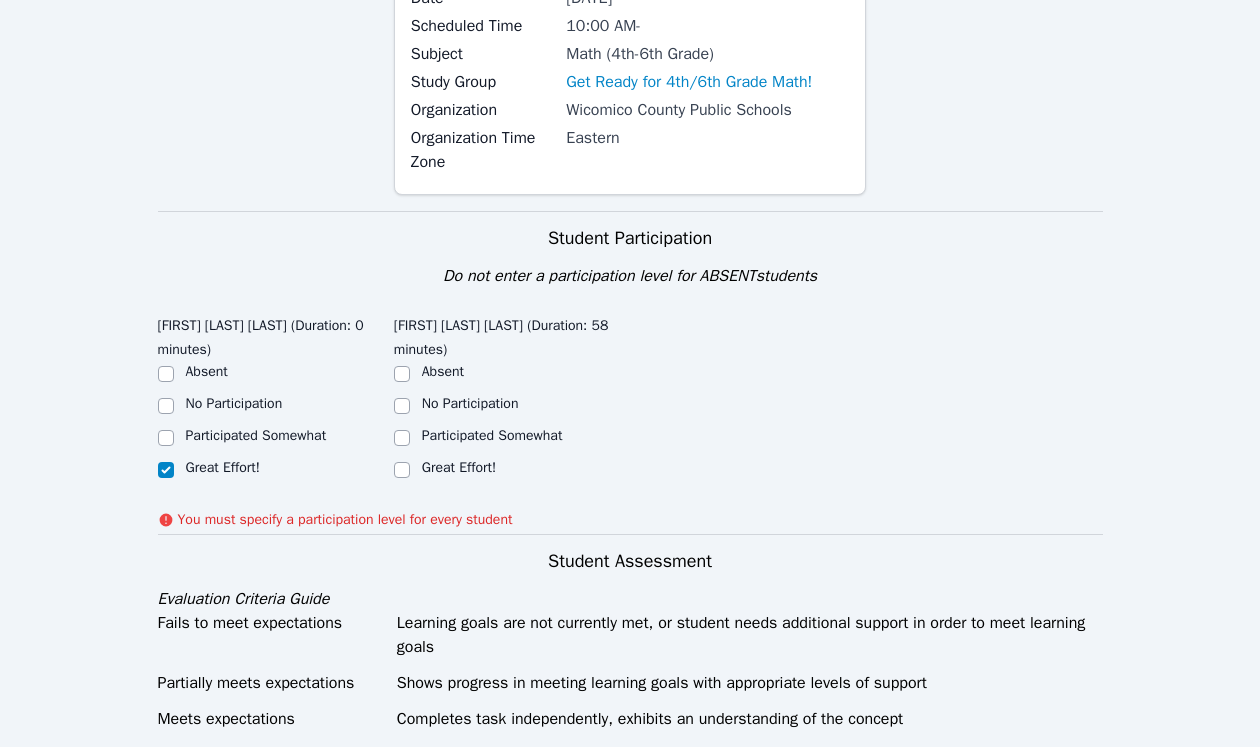 click on "Great Effort!" at bounding box center (459, 467) 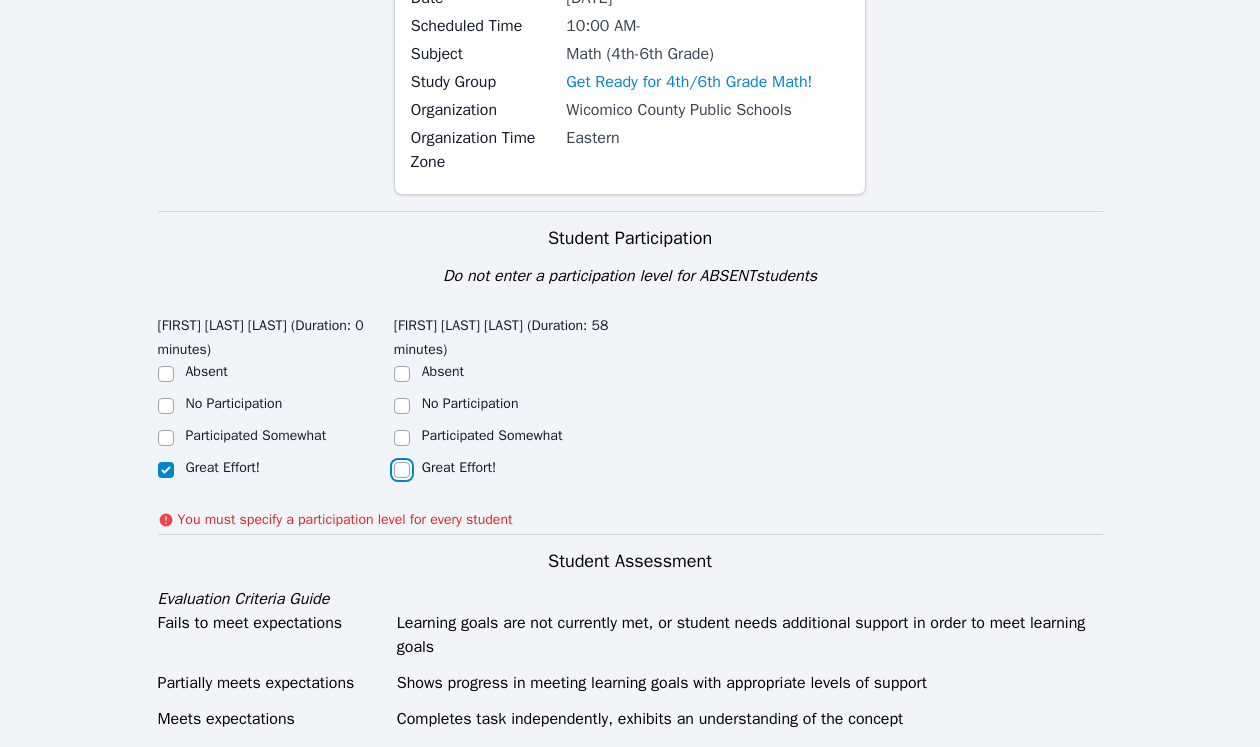 click on "Great Effort!" at bounding box center [402, 470] 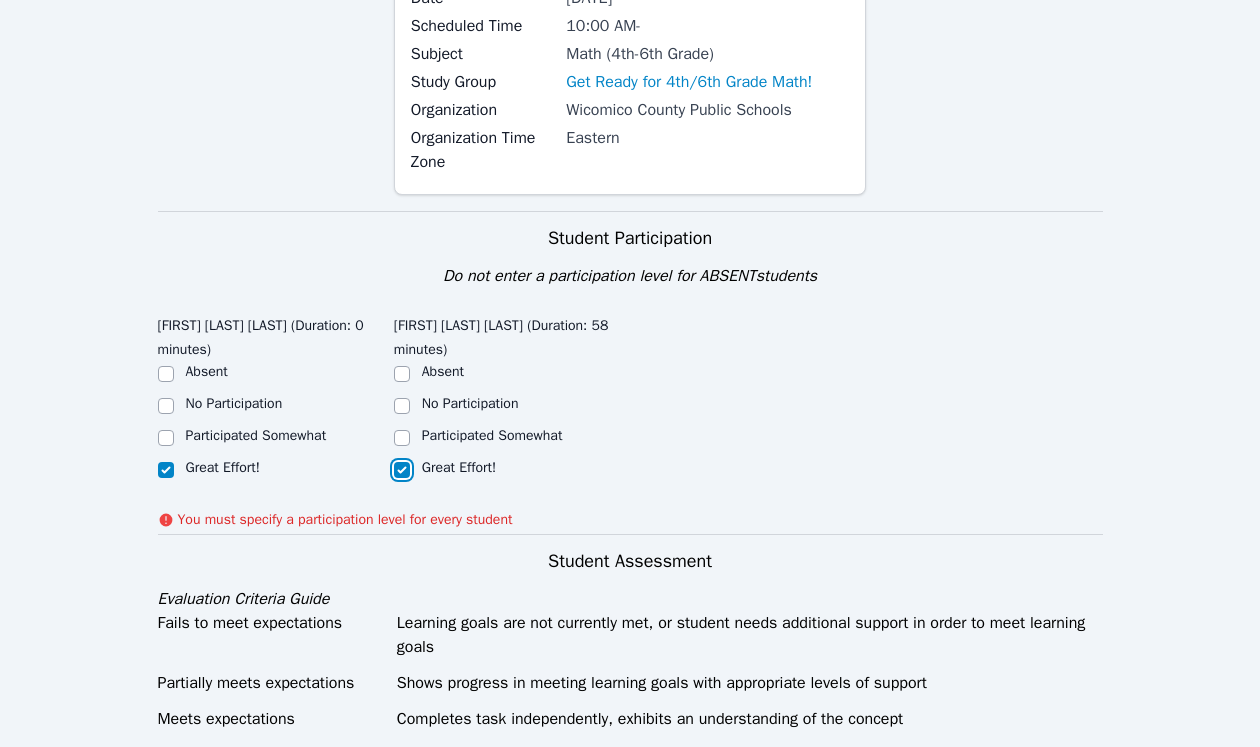 checkbox on "true" 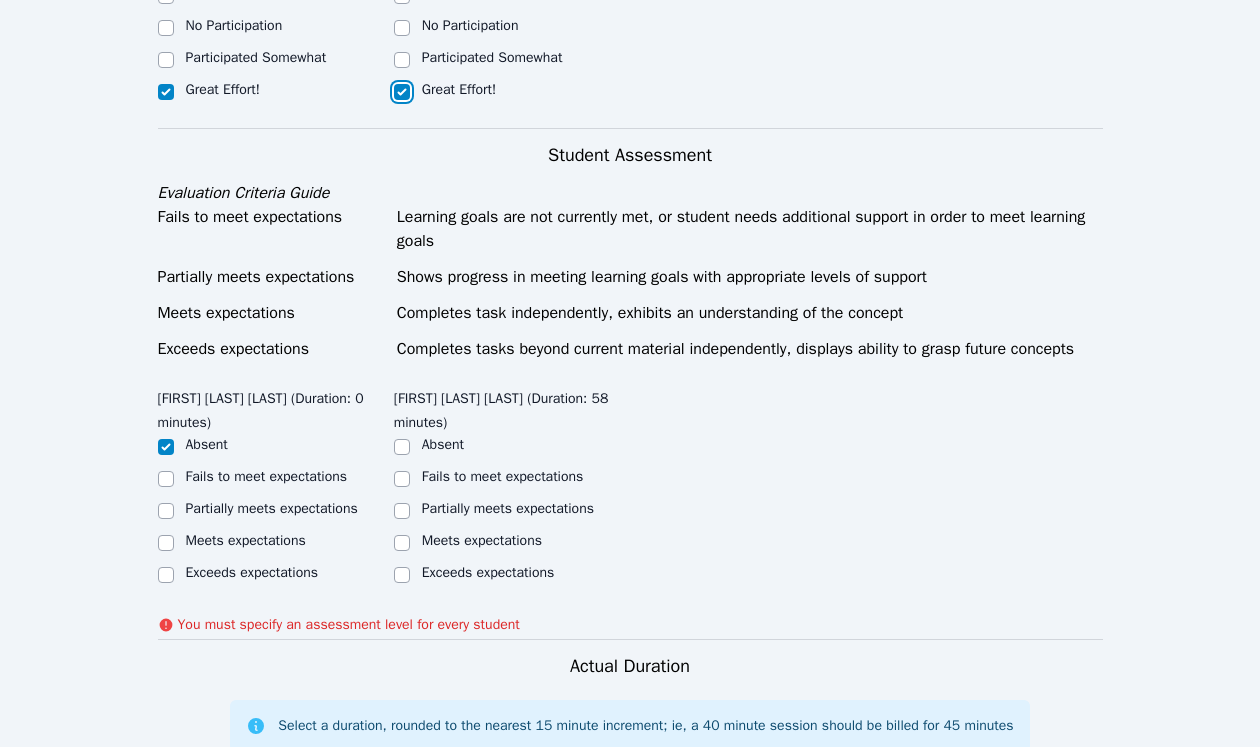 scroll, scrollTop: 620, scrollLeft: 0, axis: vertical 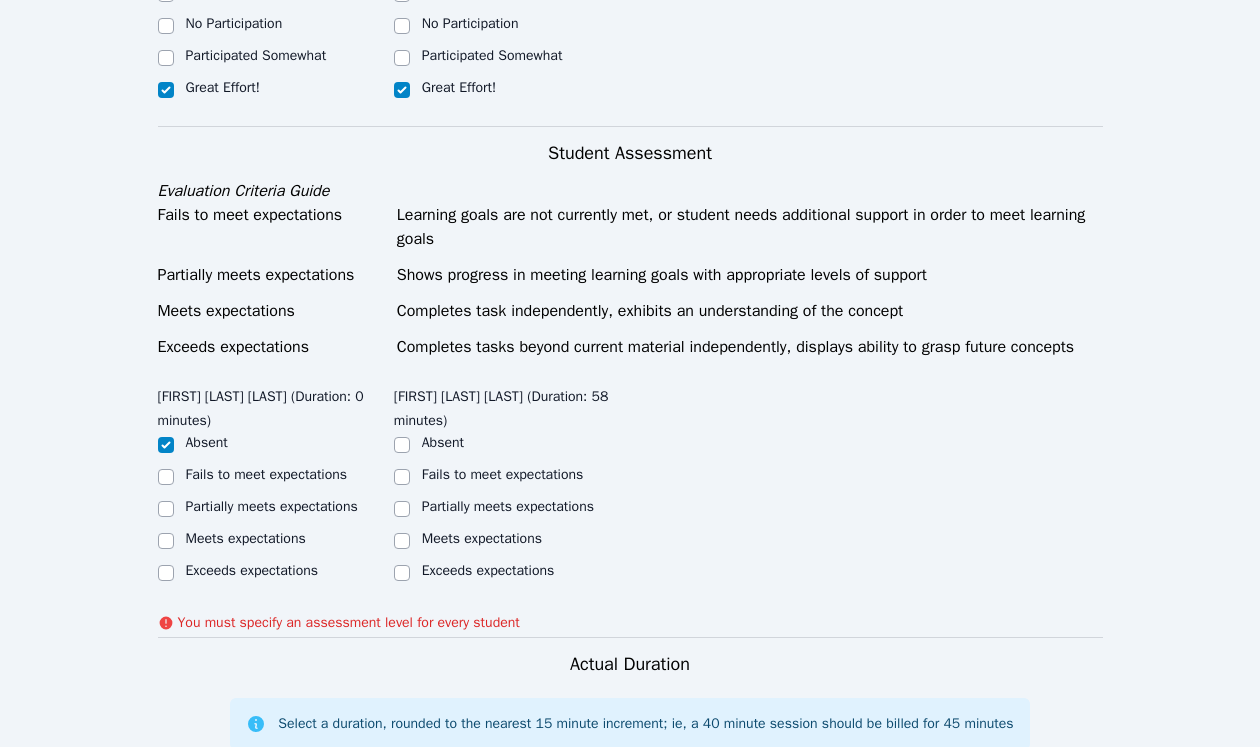 click on "Partially meets expectations" at bounding box center (272, 506) 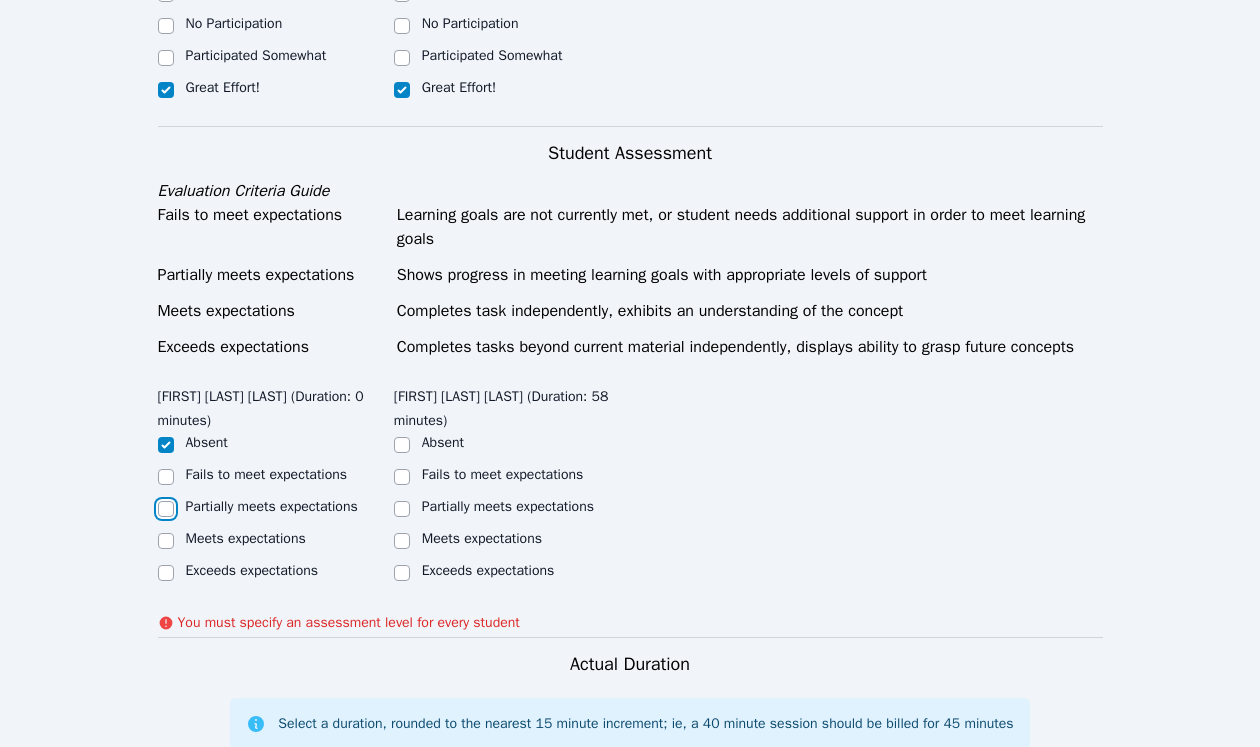 click on "Partially meets expectations" at bounding box center (166, 509) 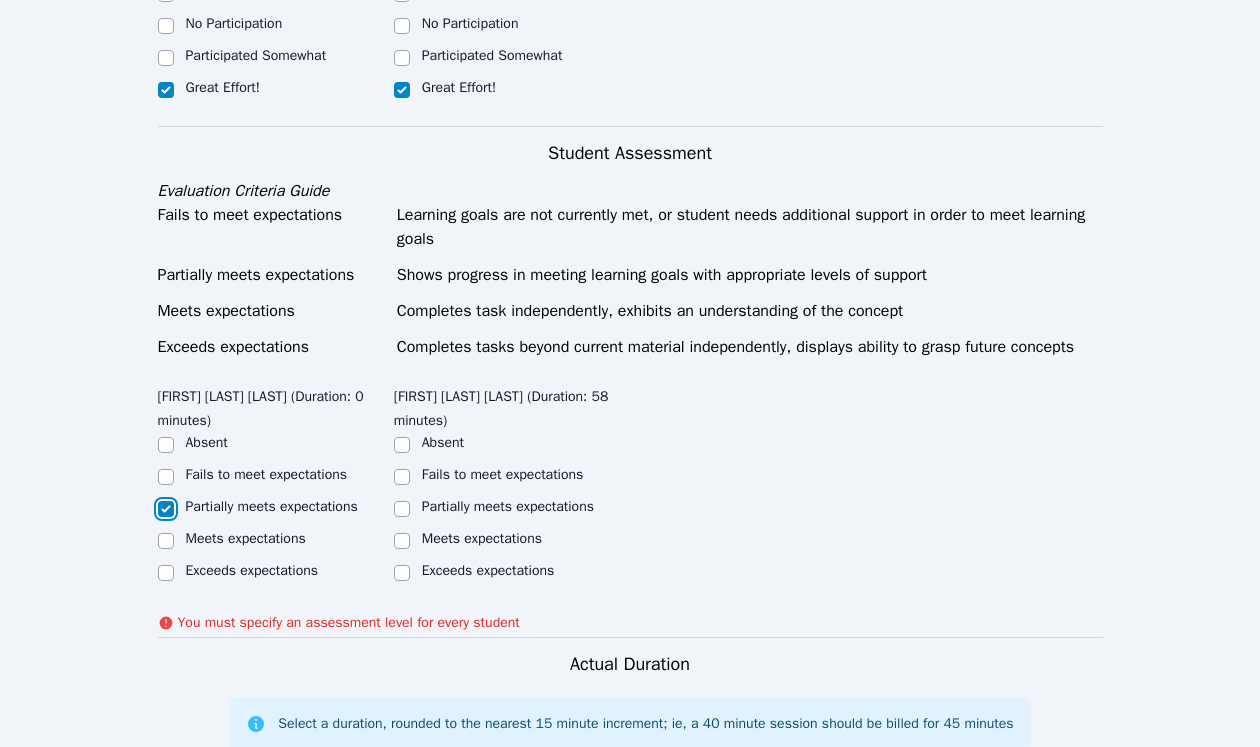 checkbox on "true" 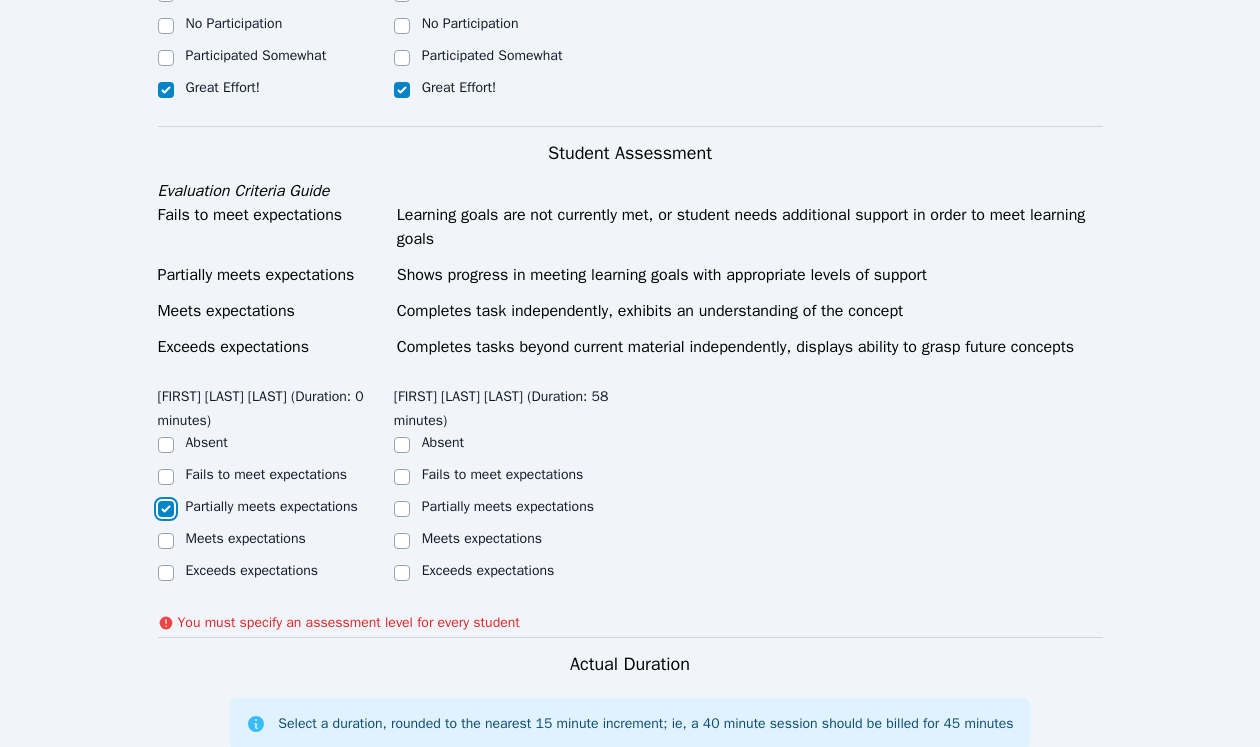 checkbox on "false" 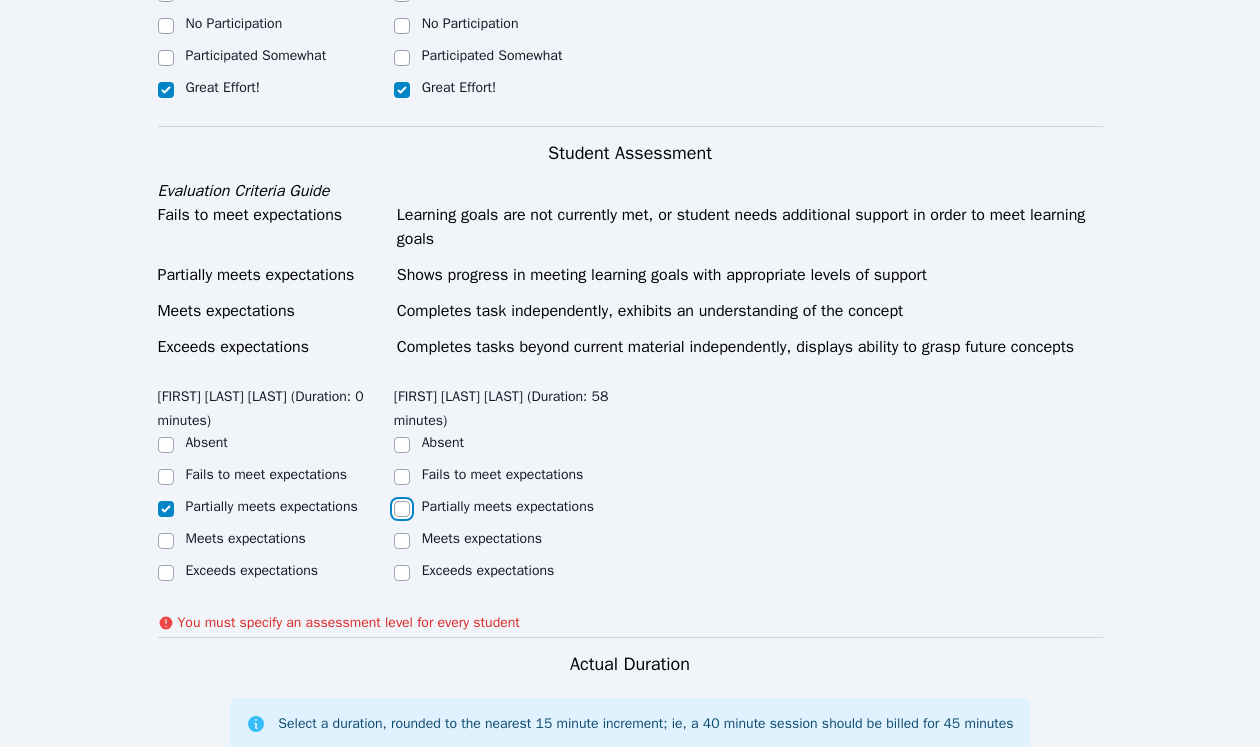 click on "Partially meets expectations" at bounding box center [402, 509] 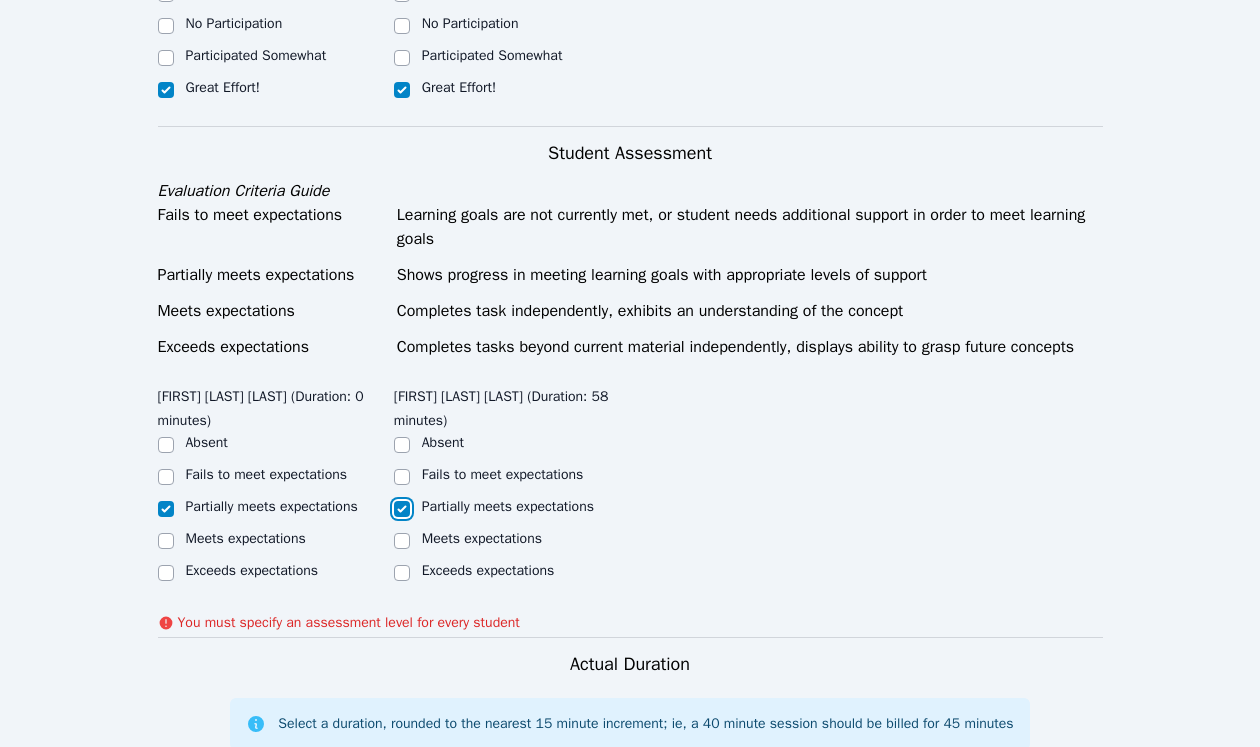 checkbox on "true" 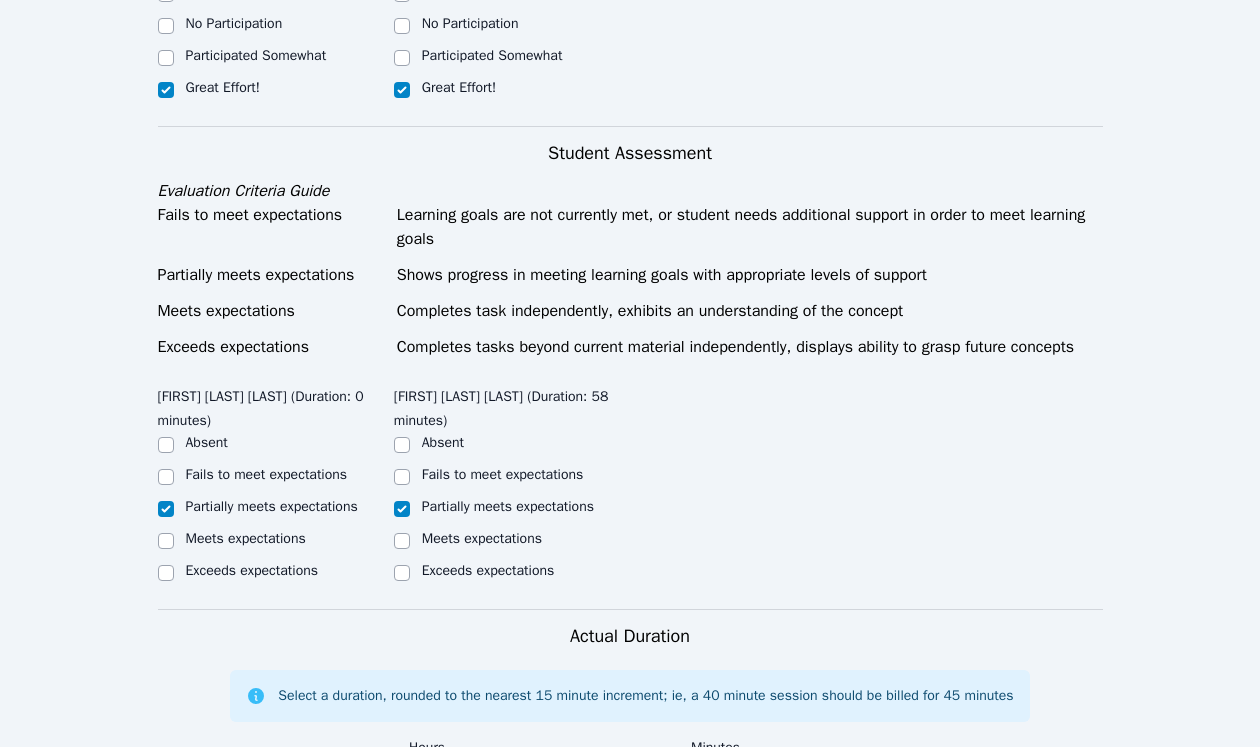 click on "Meets expectations" at bounding box center (246, 538) 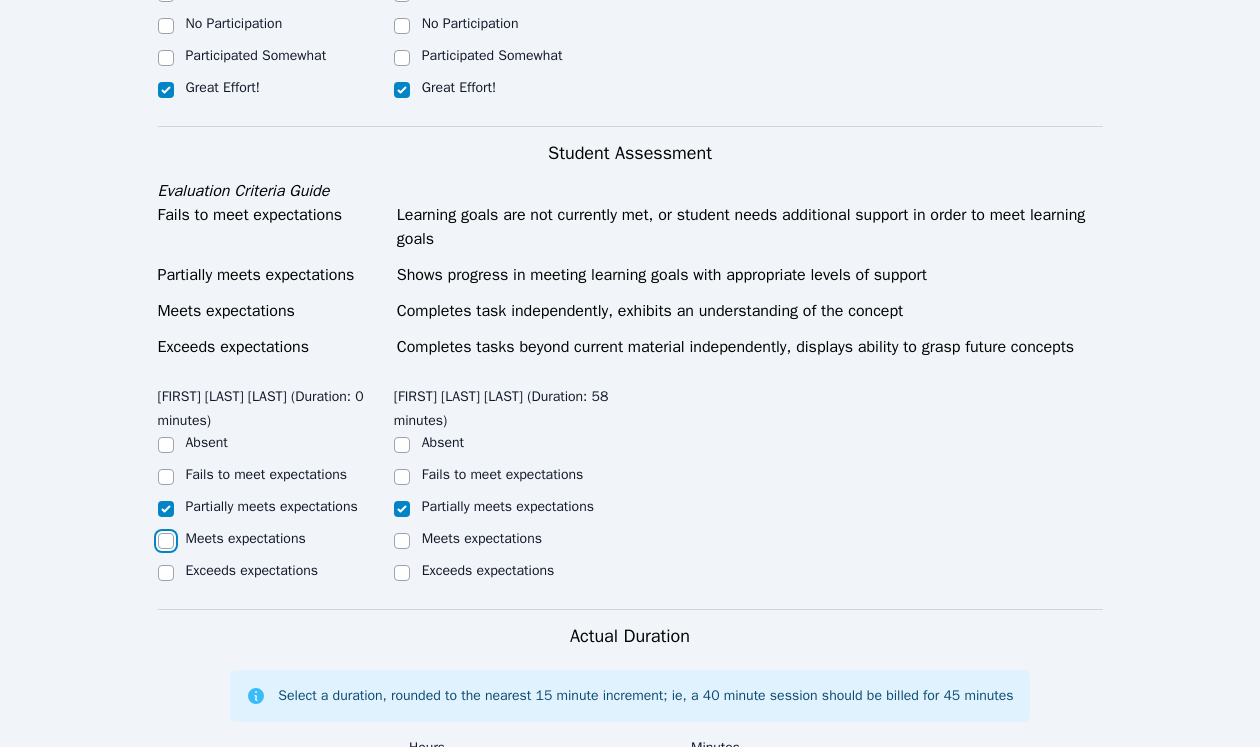 click on "Meets expectations" at bounding box center [166, 541] 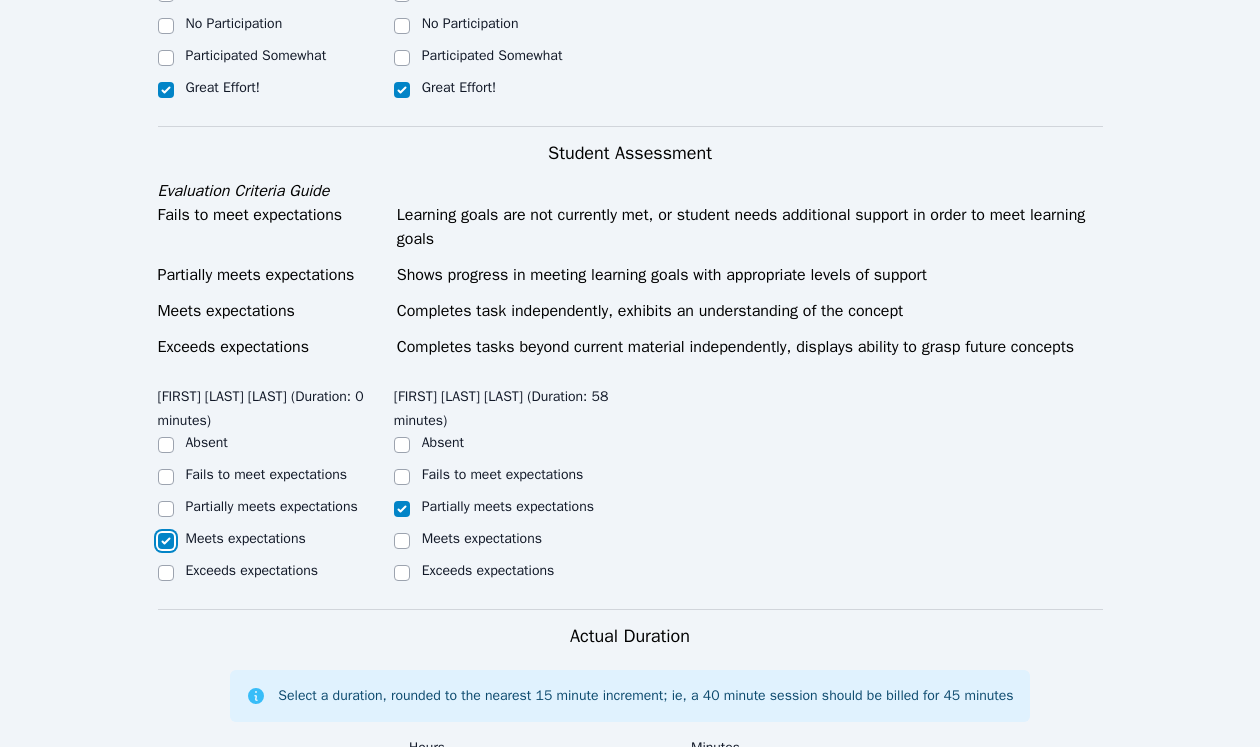 checkbox on "true" 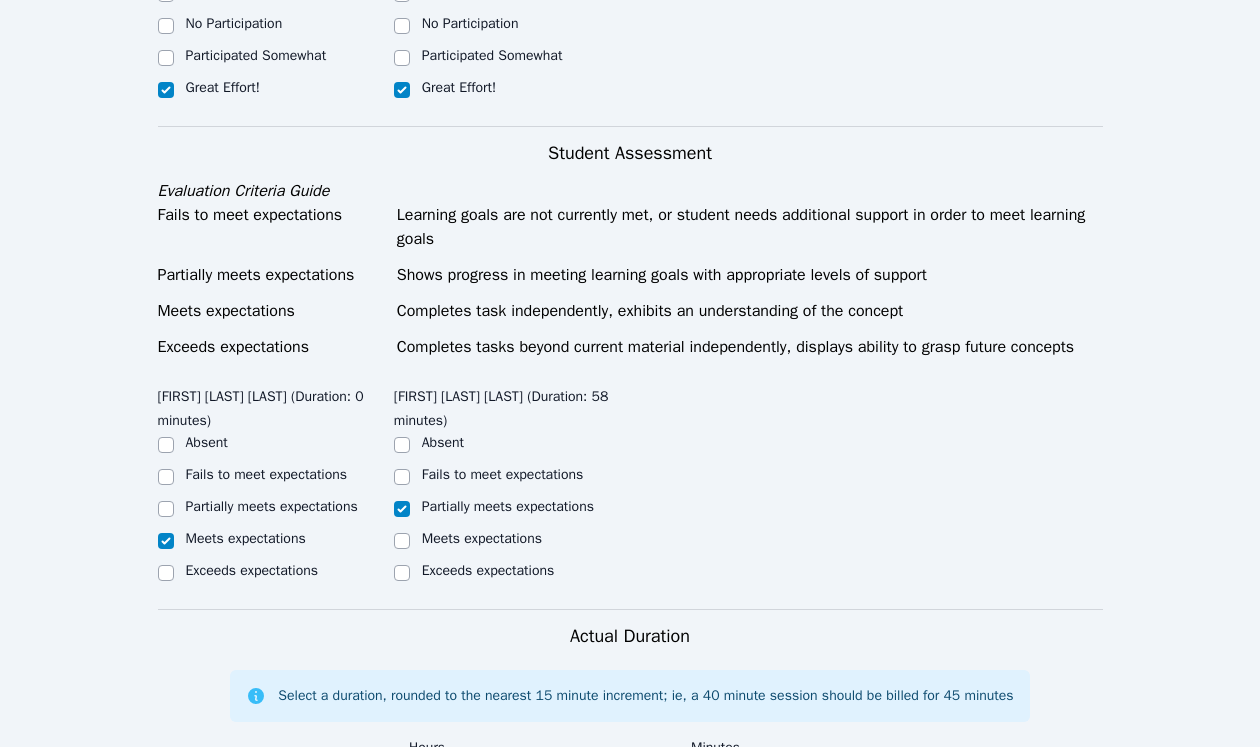 click on "[FIRST] [LAST] Tuny (Duration: 0 minutes) Absent Fails to meet expectations Partially meets expectations Meets expectations Exceeds expectations [FIRST] [LAST] Tuny (Duration: 58 minutes) Absent Fails to meet expectations Partially meets expectations Meets expectations Exceeds expectations" at bounding box center (630, 494) 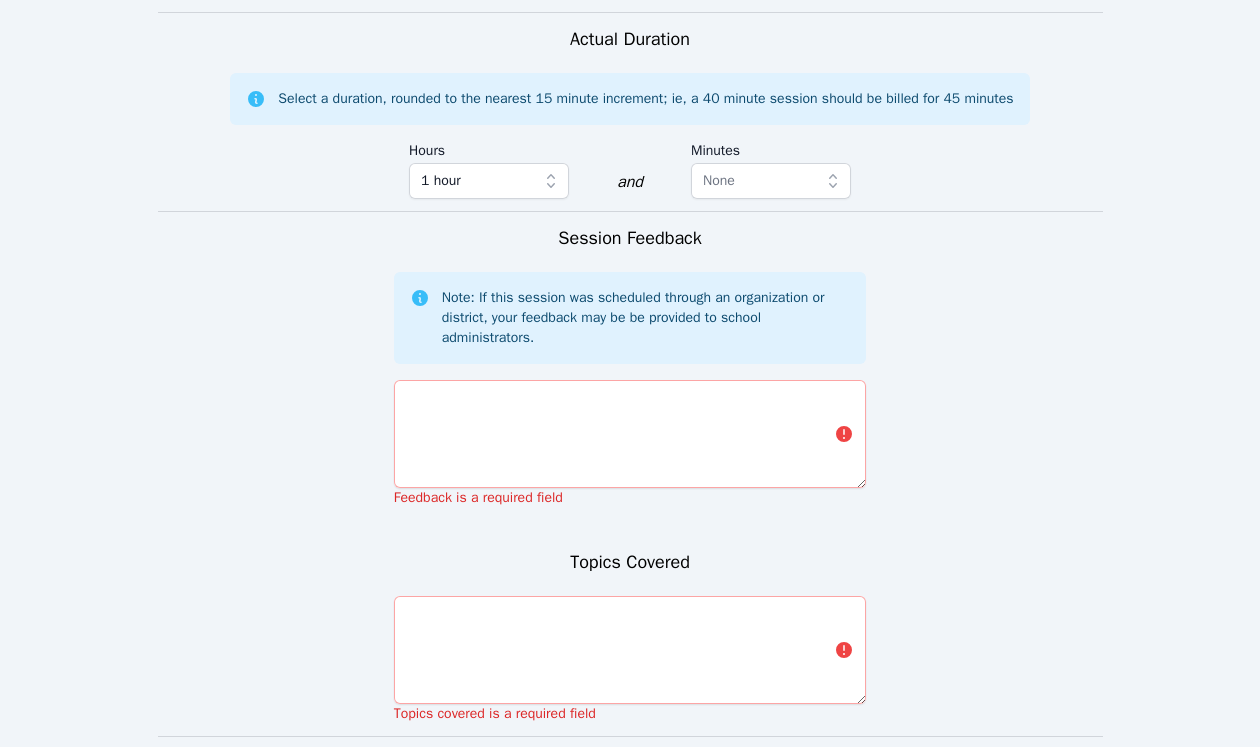 scroll, scrollTop: 1205, scrollLeft: 0, axis: vertical 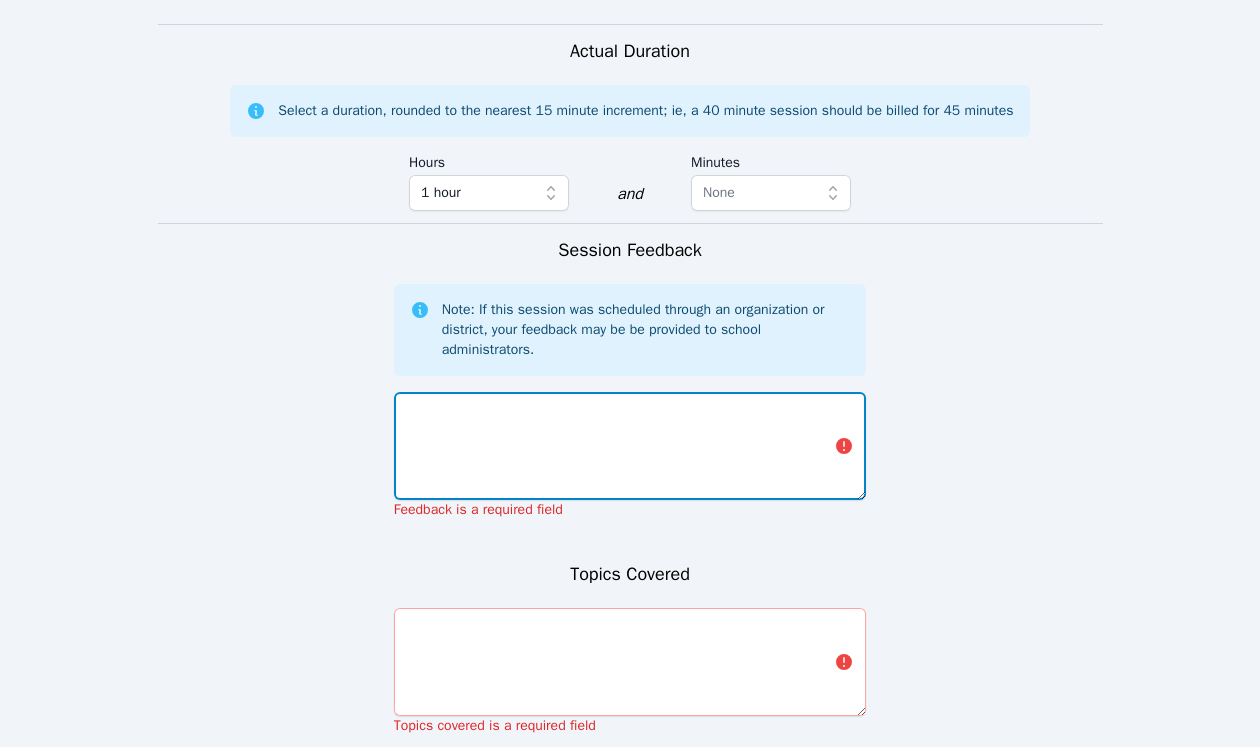 click at bounding box center [630, 446] 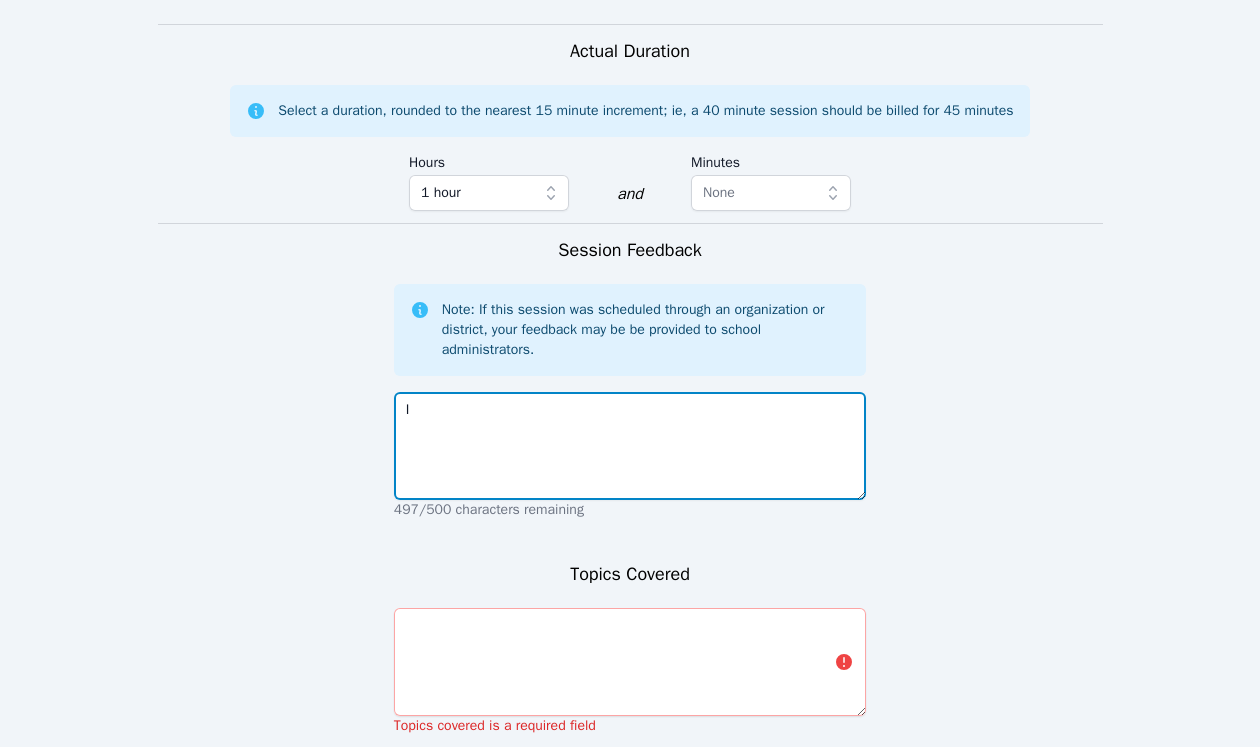 type on "I" 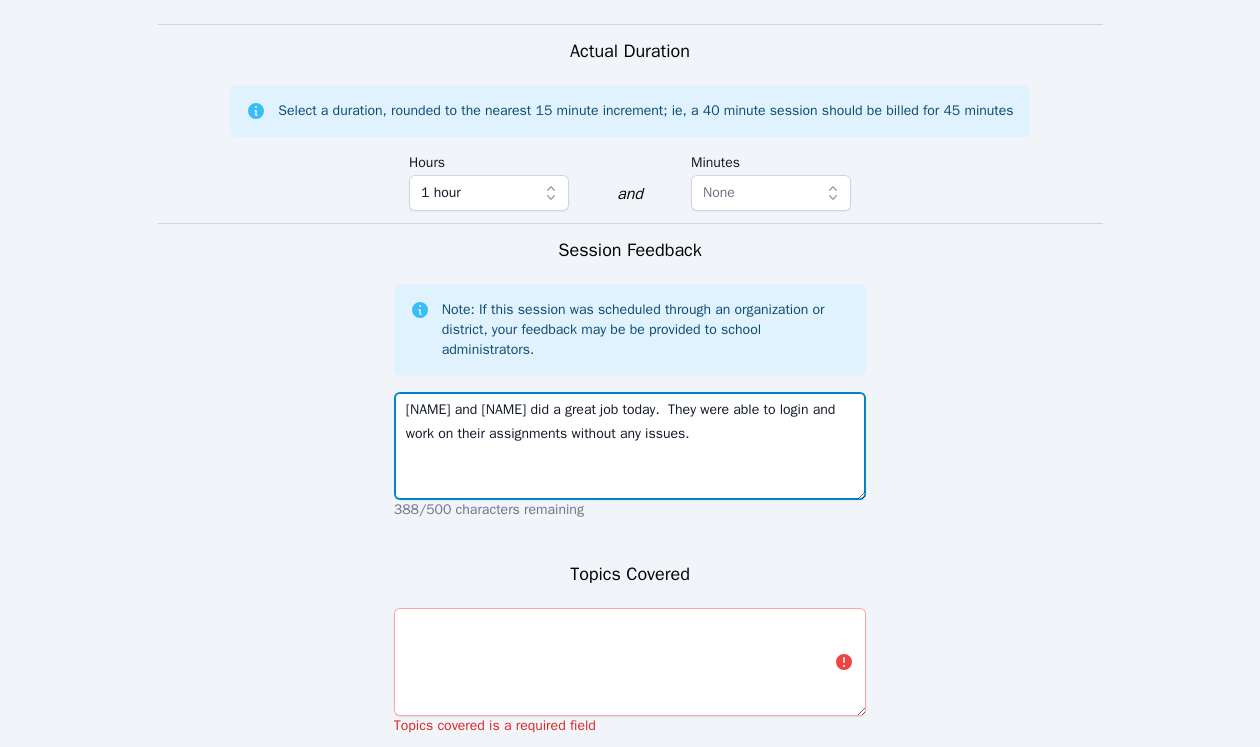 type on "[NAME] and [NAME] did a great job today.  They were able to login and work on their assignments without any issues." 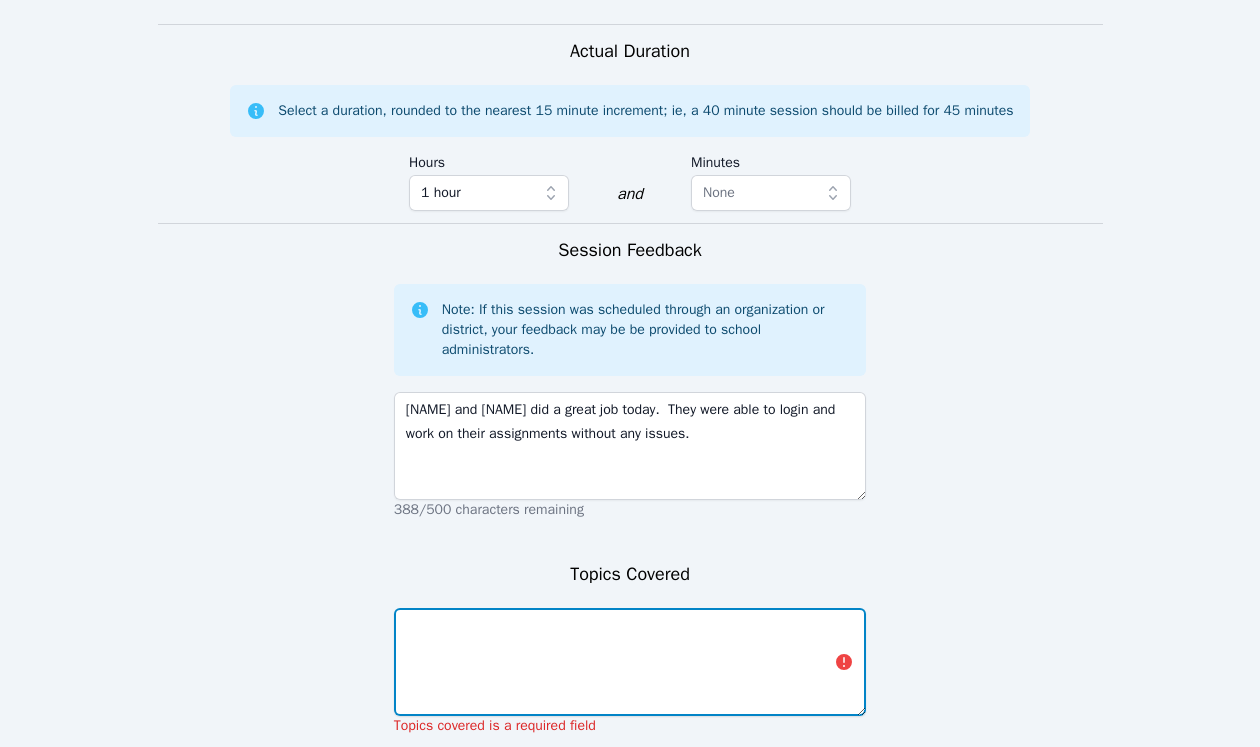 click at bounding box center (630, 662) 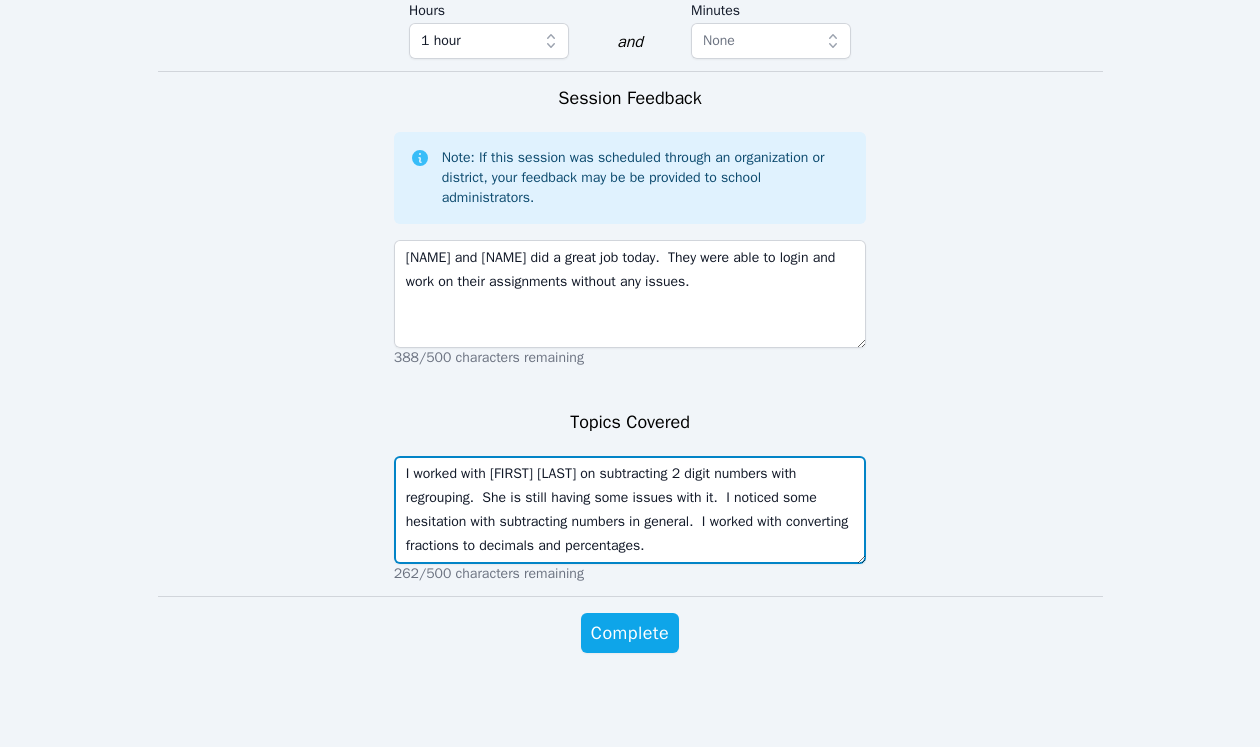 click on "I worked with [FIRST] [LAST] on subtracting 2 digit numbers with regrouping.  She is still having some issues with it.  I noticed some hesitation with subtracting numbers in general.  I worked with converting fractions to decimals and percentages." at bounding box center (630, 510) 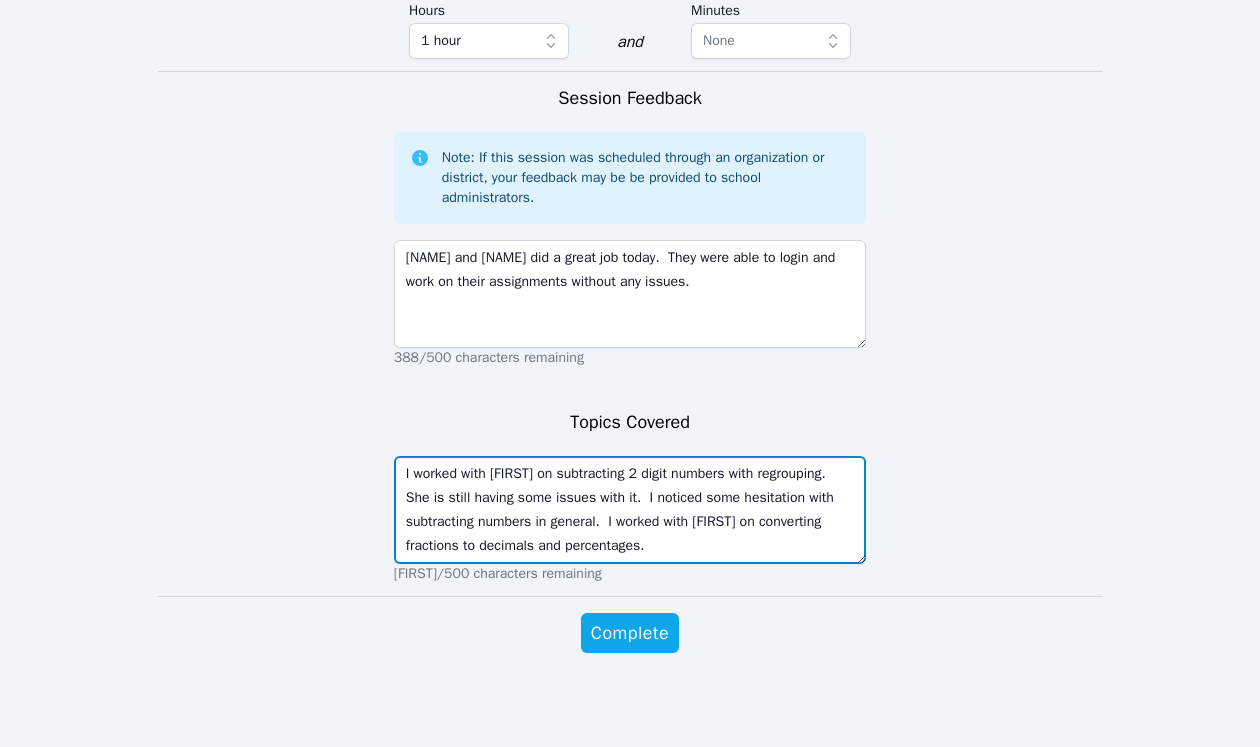 click on "I worked with [FIRST] on subtracting 2 digit numbers with regrouping.  She is still having some issues with it.  I noticed some hesitation with subtracting numbers in general.  I worked with [FIRST] on converting fractions to decimals and percentages." at bounding box center [630, 510] 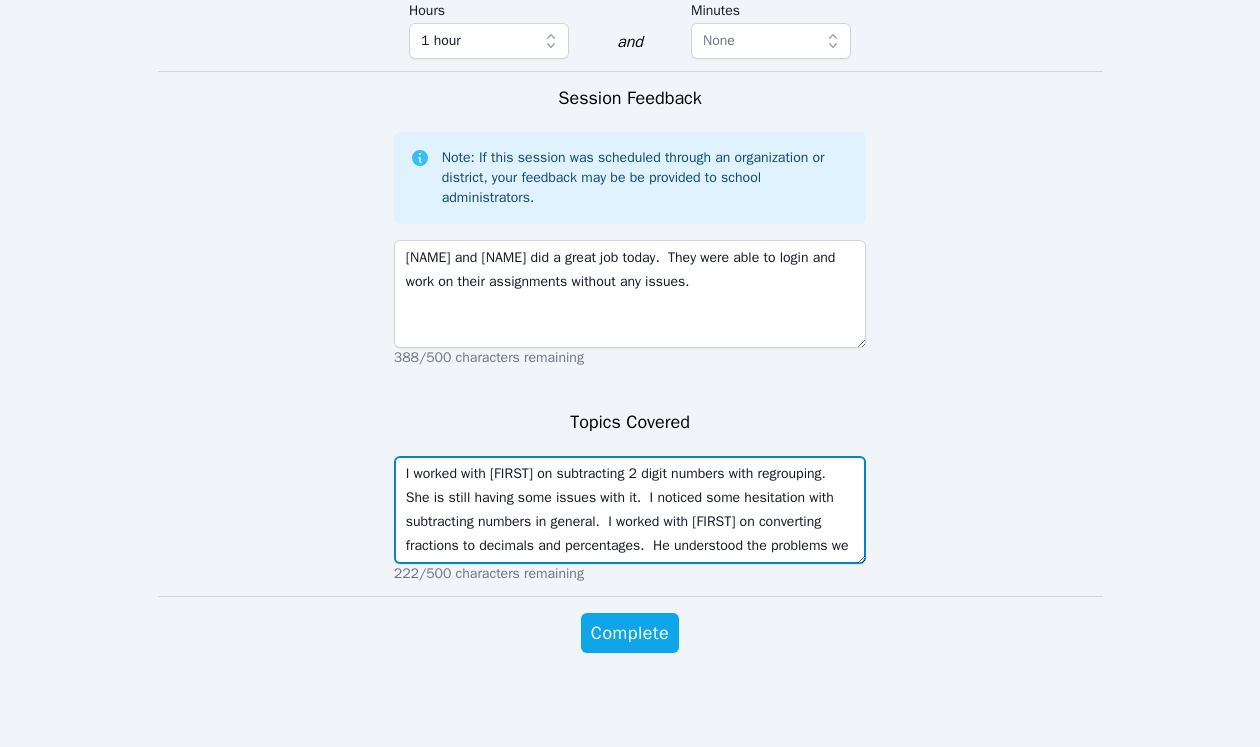 scroll, scrollTop: 15, scrollLeft: 0, axis: vertical 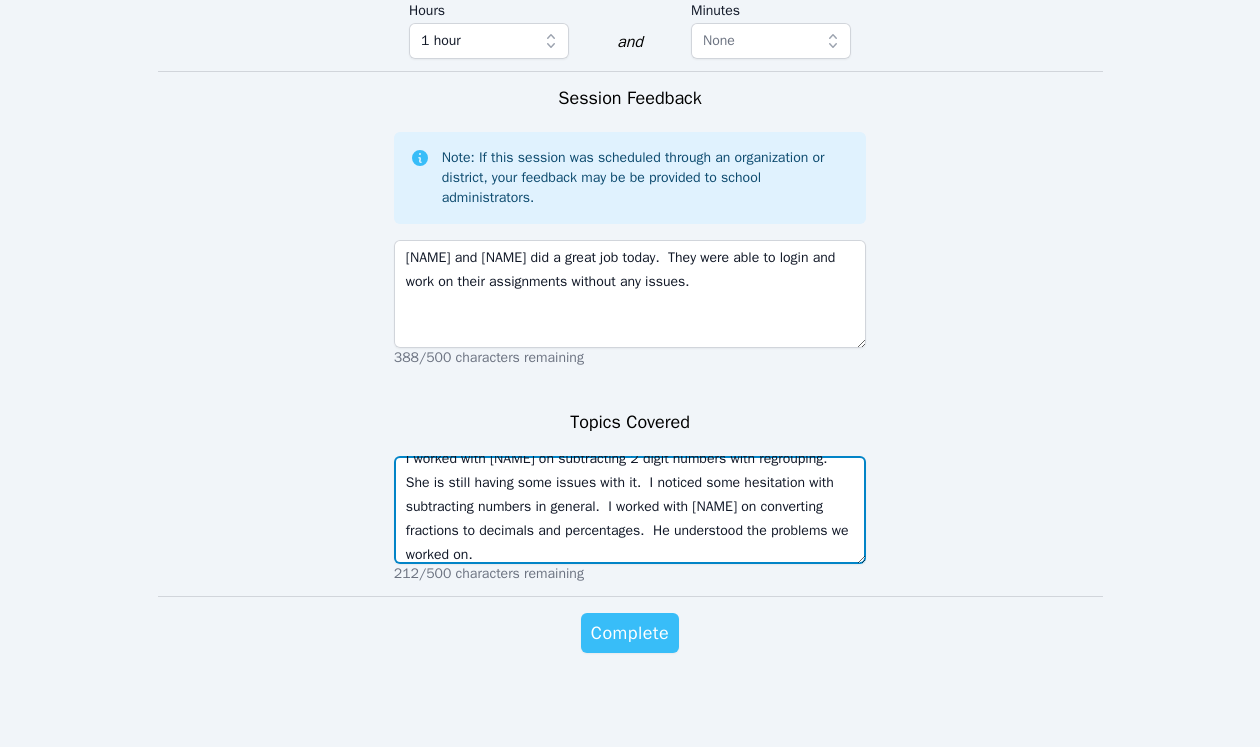 type on "I worked with [NAME] on subtracting 2 digit numbers with regrouping.  She is still having some issues with it.  I noticed some hesitation with subtracting numbers in general.  I worked with [NAME] on converting fractions to decimals and percentages.  He understood the problems we worked on." 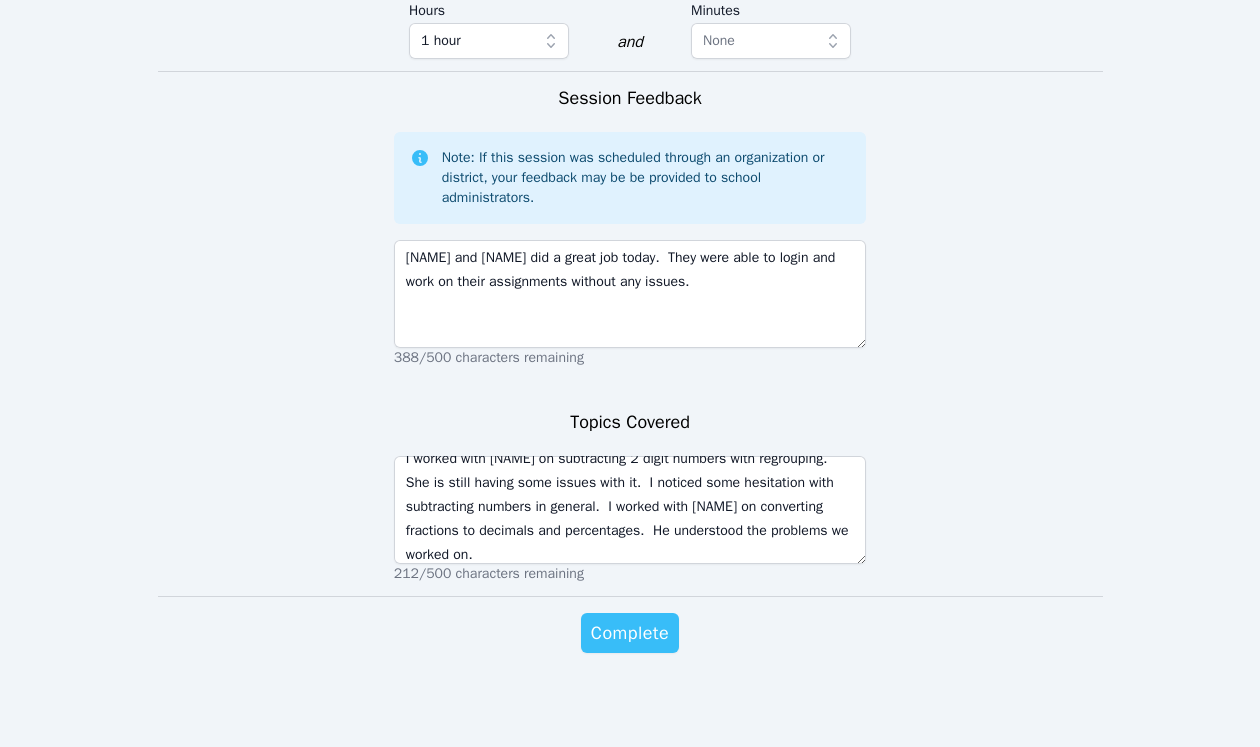 click on "Complete" at bounding box center [630, 633] 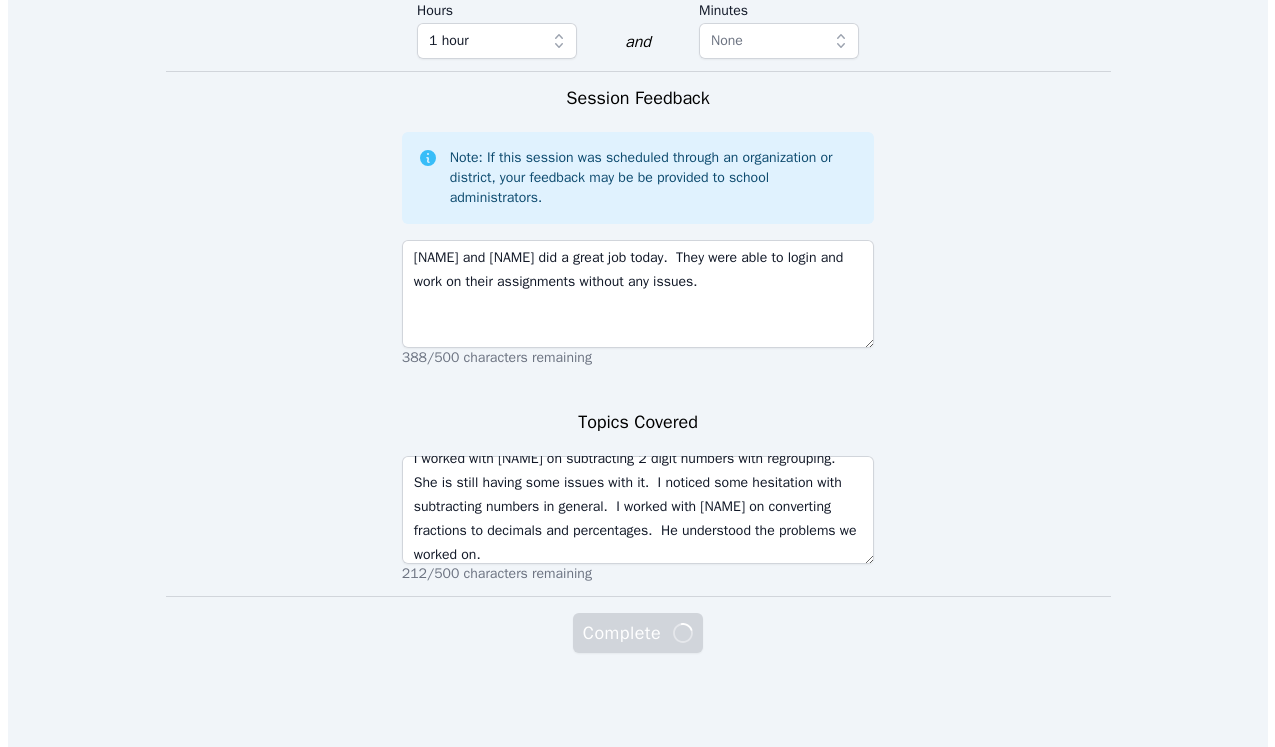 scroll, scrollTop: 0, scrollLeft: 0, axis: both 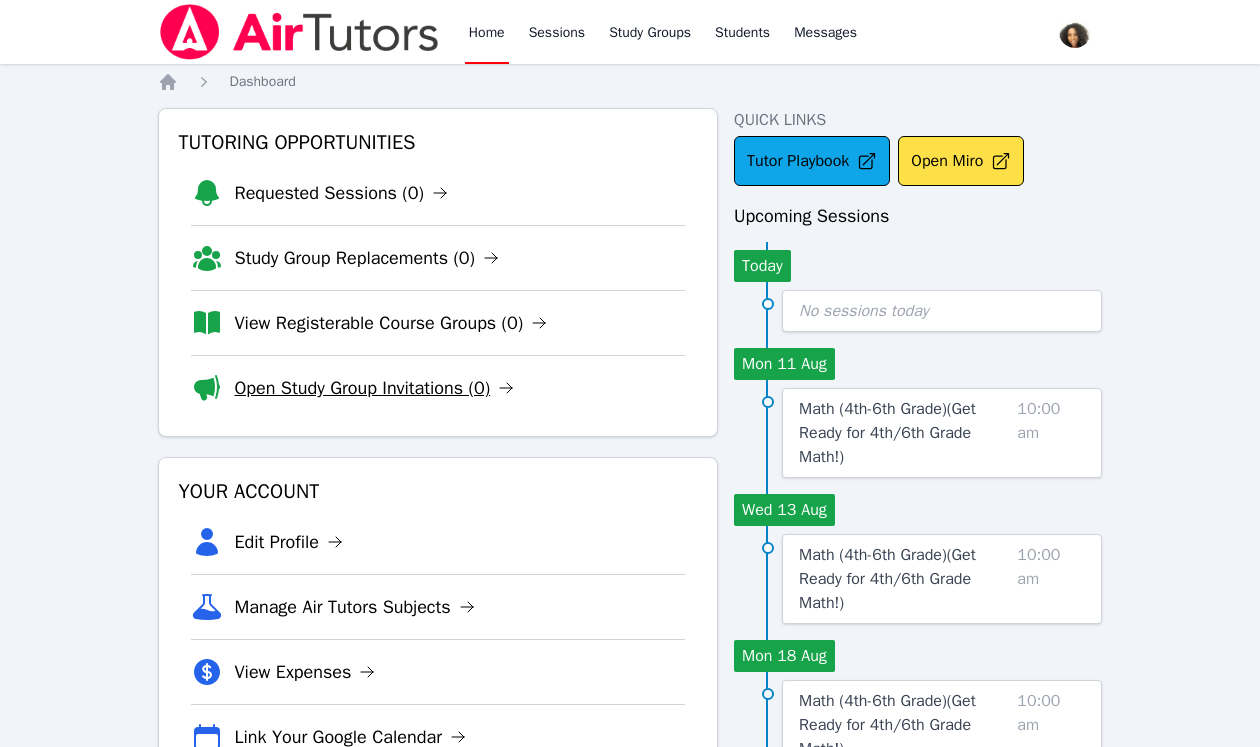 click on "Open Study Group Invitations (0)" at bounding box center (375, 388) 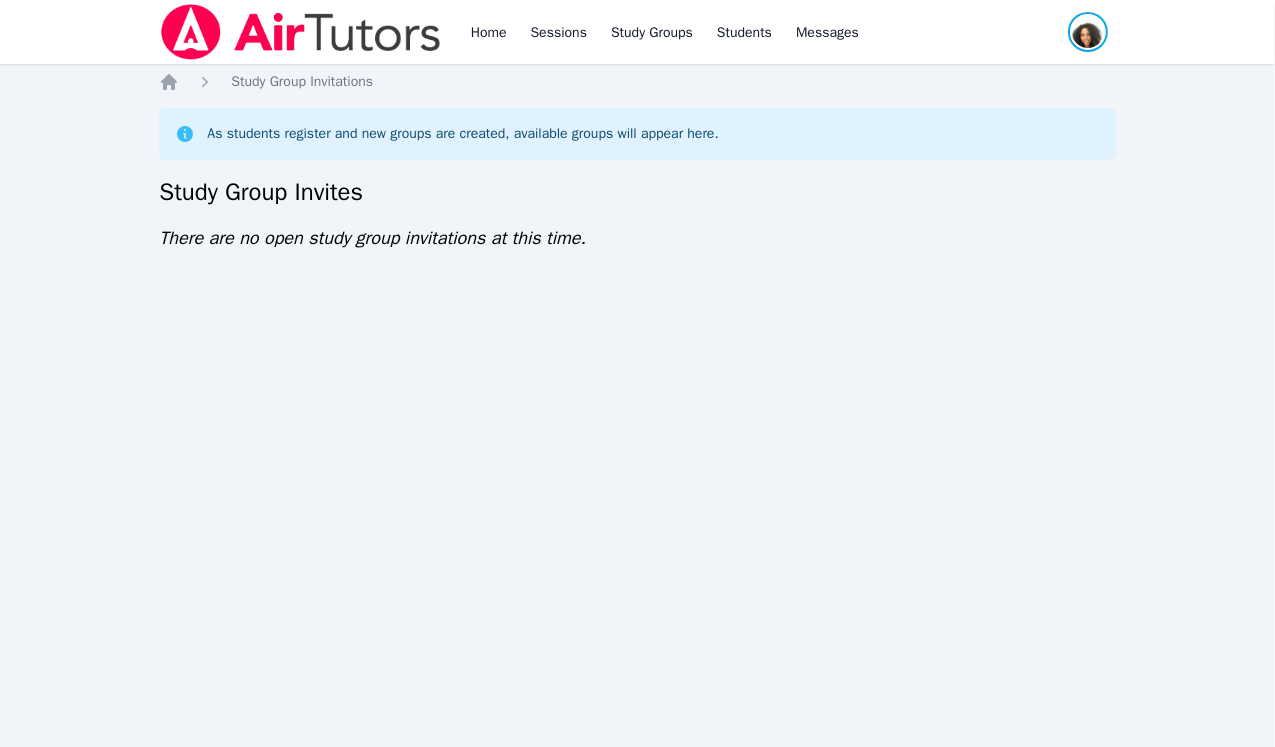 click at bounding box center [1088, 32] 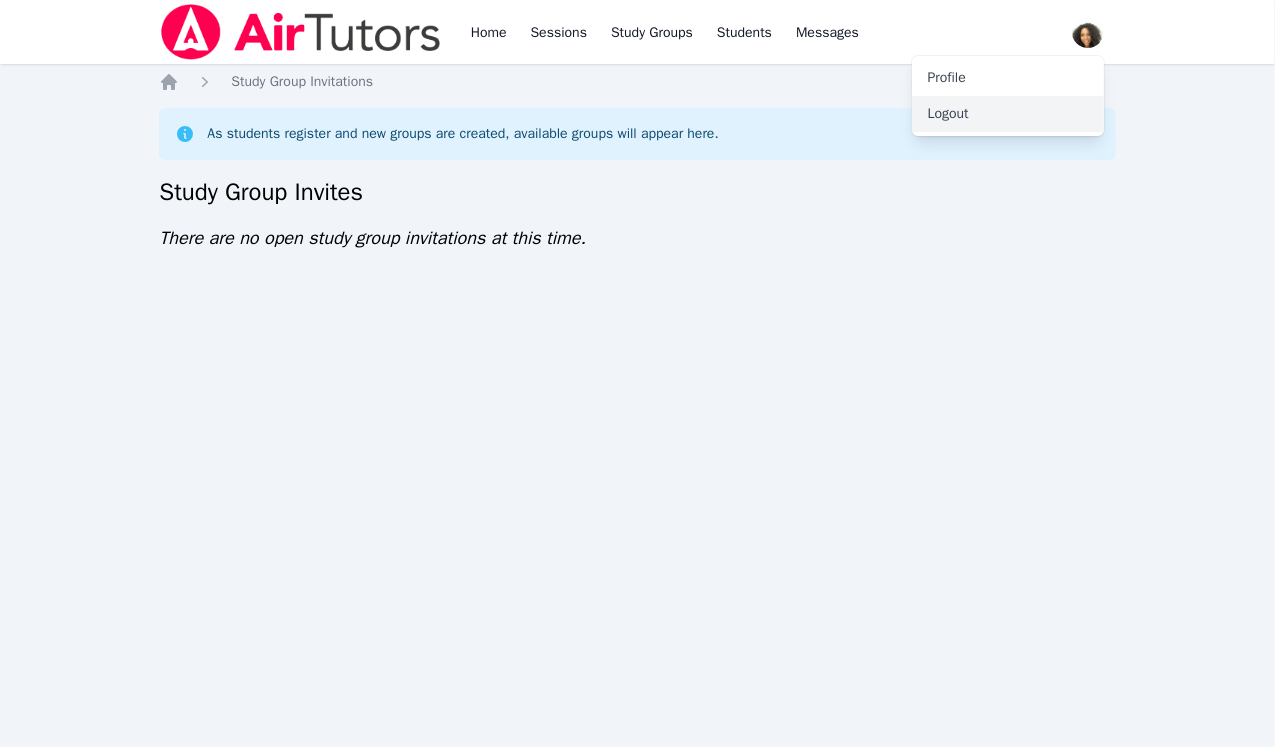 click on "Logout" at bounding box center [1008, 114] 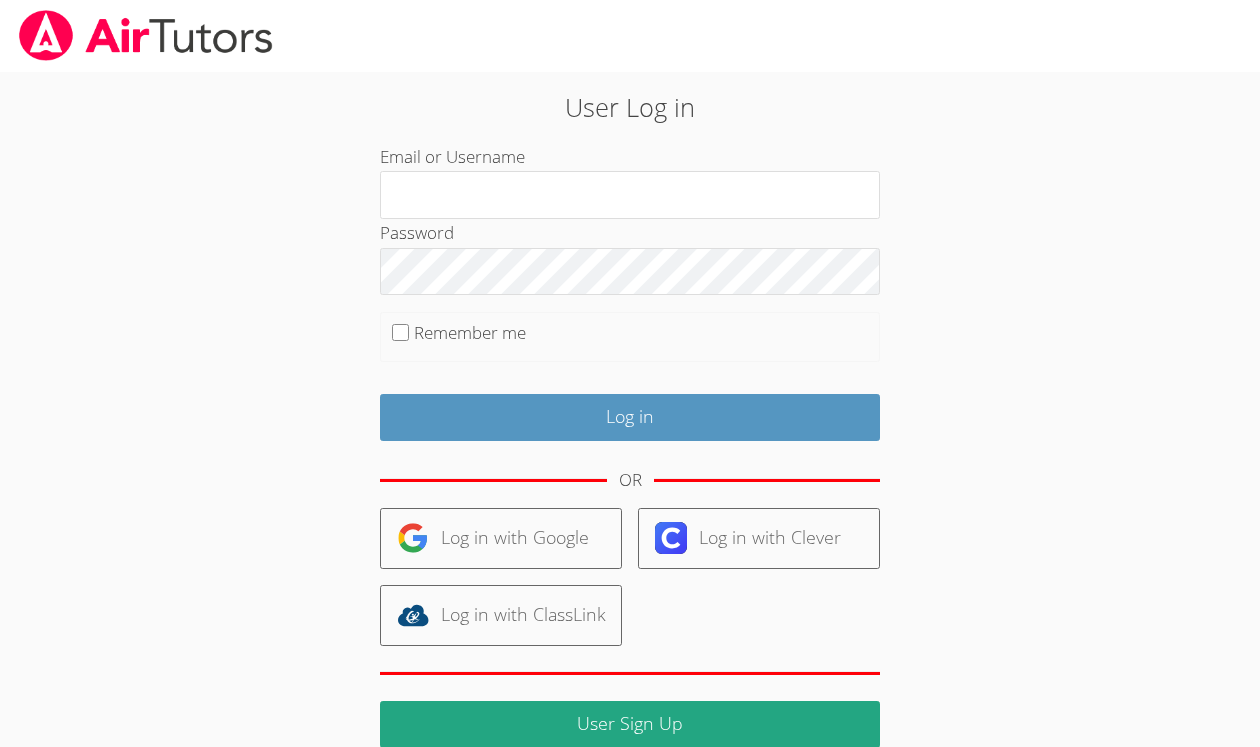 scroll, scrollTop: 0, scrollLeft: 0, axis: both 